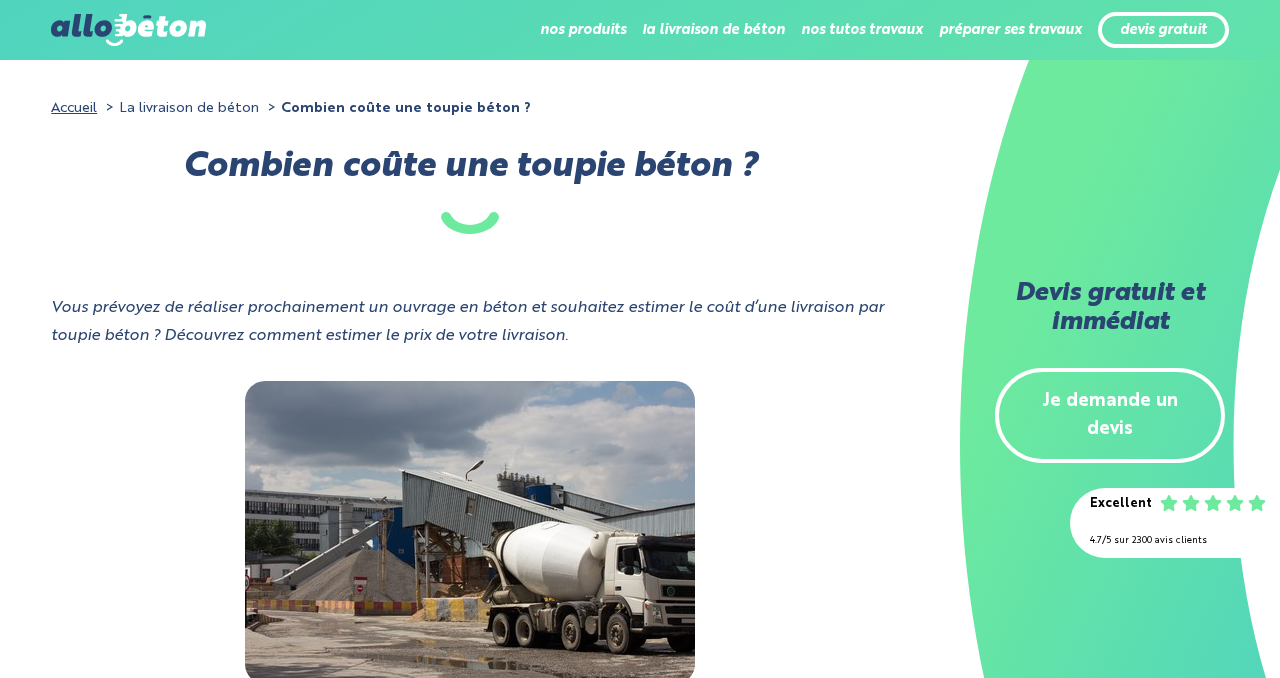 scroll, scrollTop: 2553, scrollLeft: 0, axis: vertical 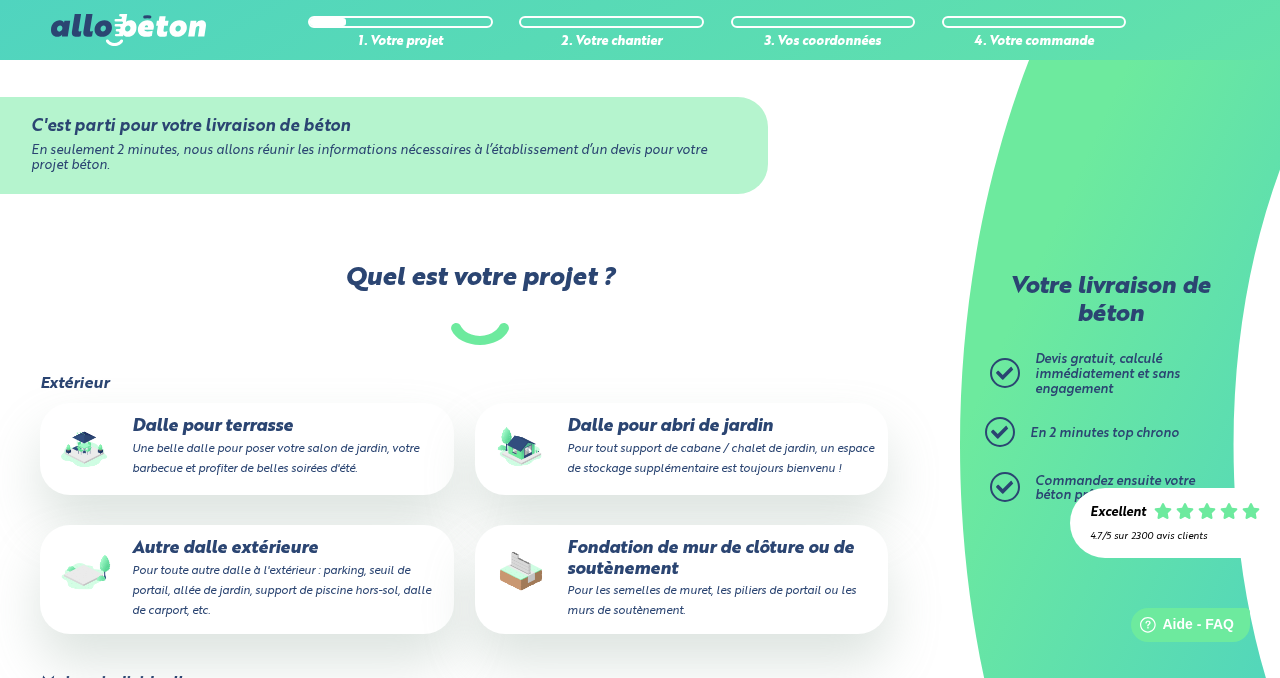 click on "Pour tout support de cabane / chalet de jardin, un espace de stockage supplémentaire est toujours bienvenu !" at bounding box center (720, 459) 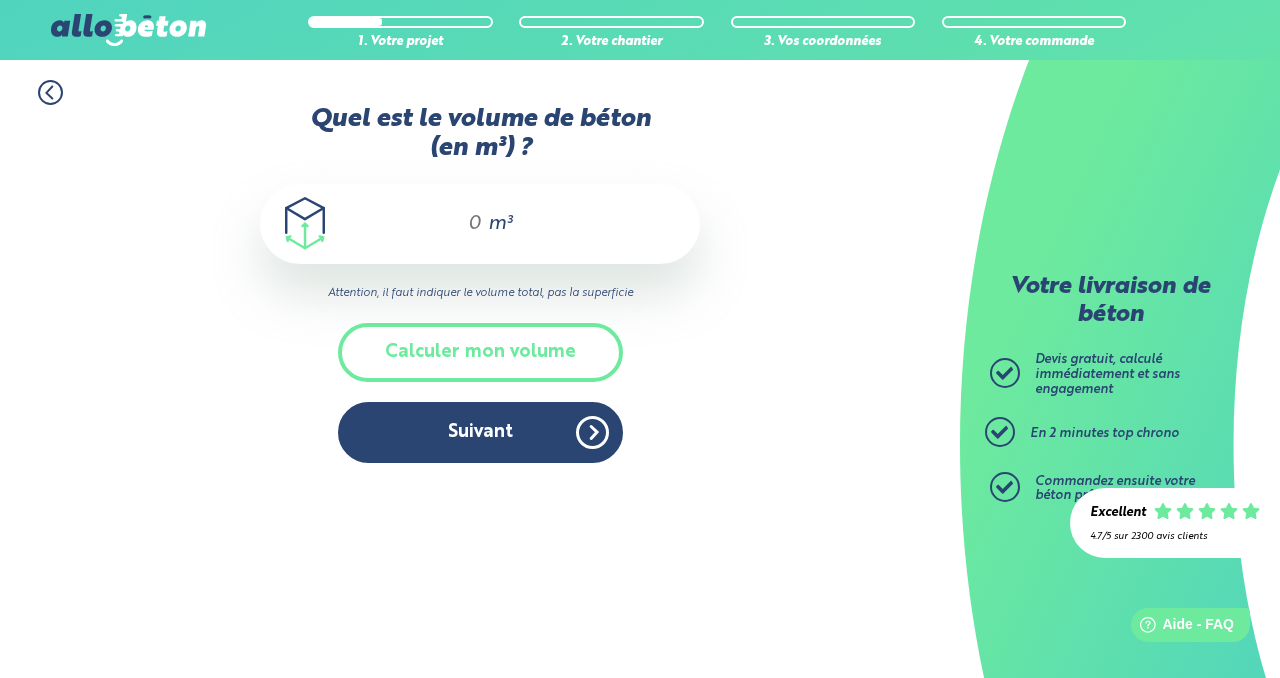 scroll, scrollTop: 0, scrollLeft: 0, axis: both 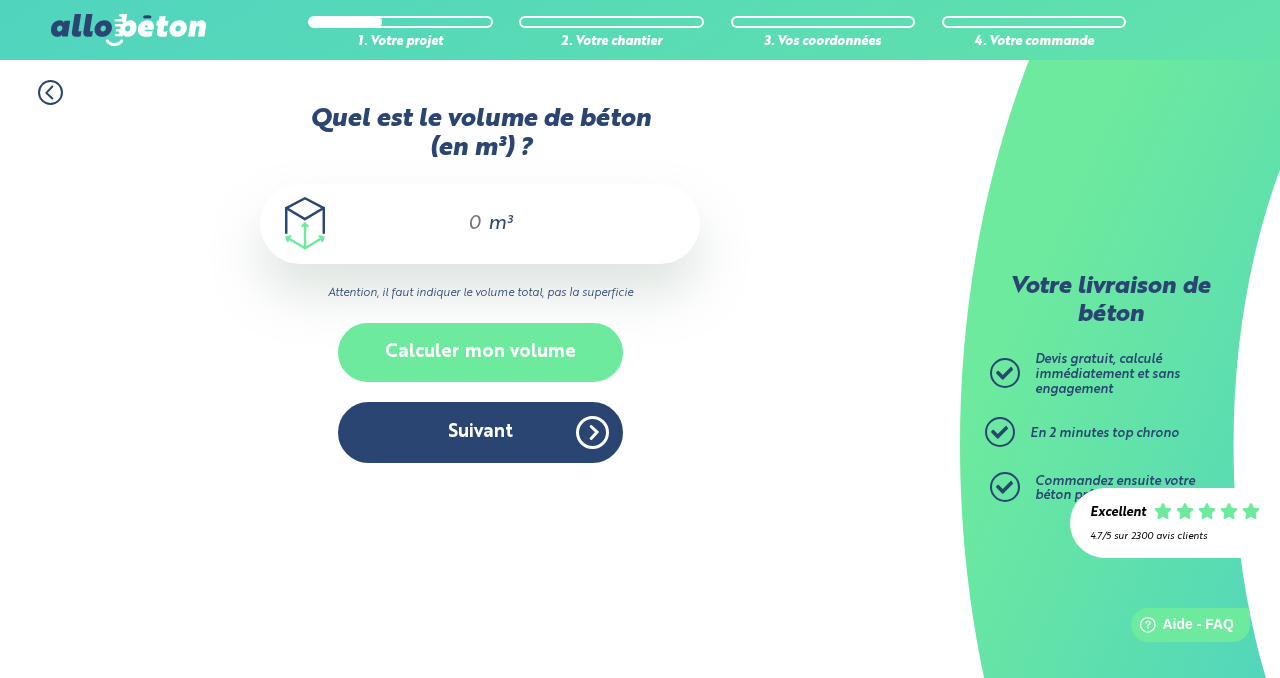 click on "Calculer mon volume" at bounding box center (480, 352) 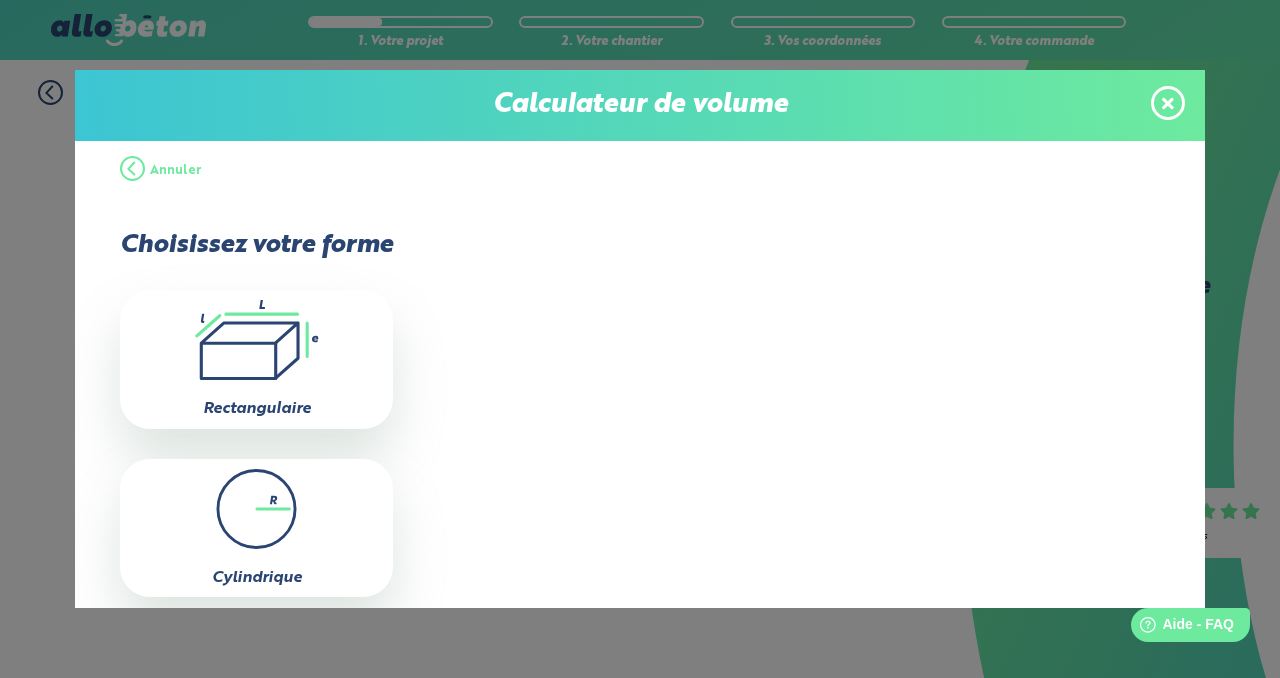 click on ".icon-calc-rectanglea{fill:none;stroke-linecap:round;stroke-width:3px;stroke:#6dea9e;stroke-linejoin:round}.icon-calc-rectangleb{fill:#2b4572}" 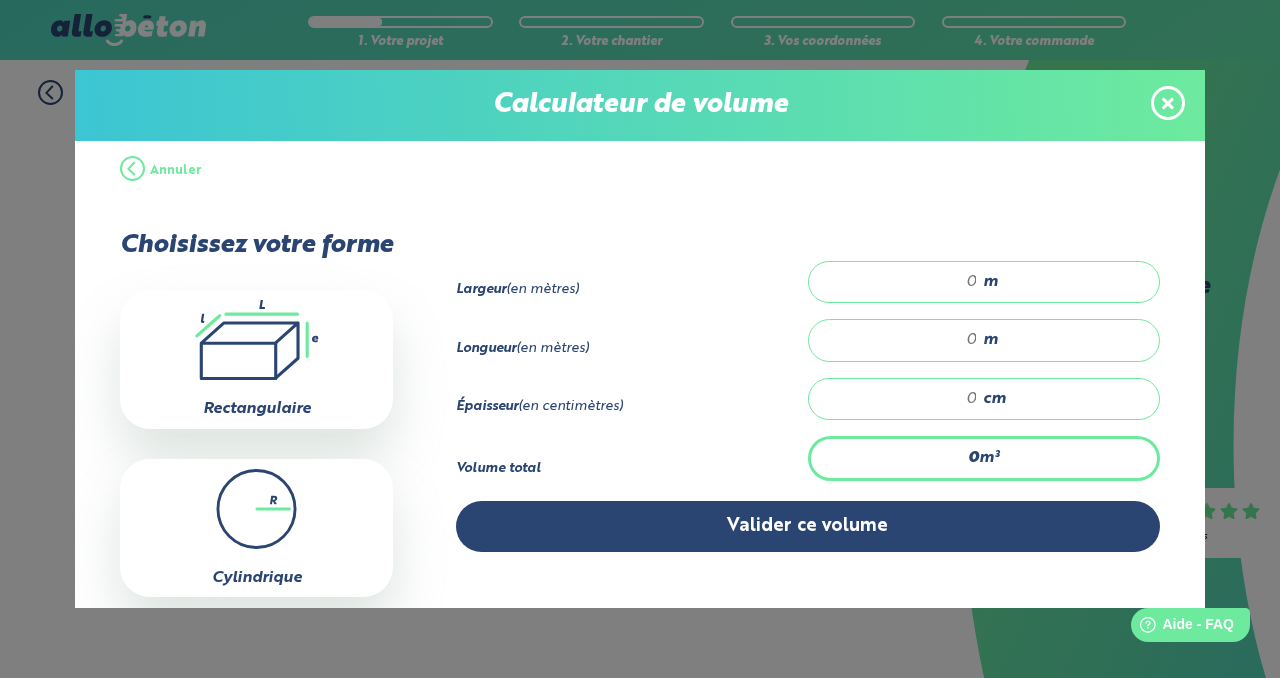click on "m" at bounding box center [984, 282] 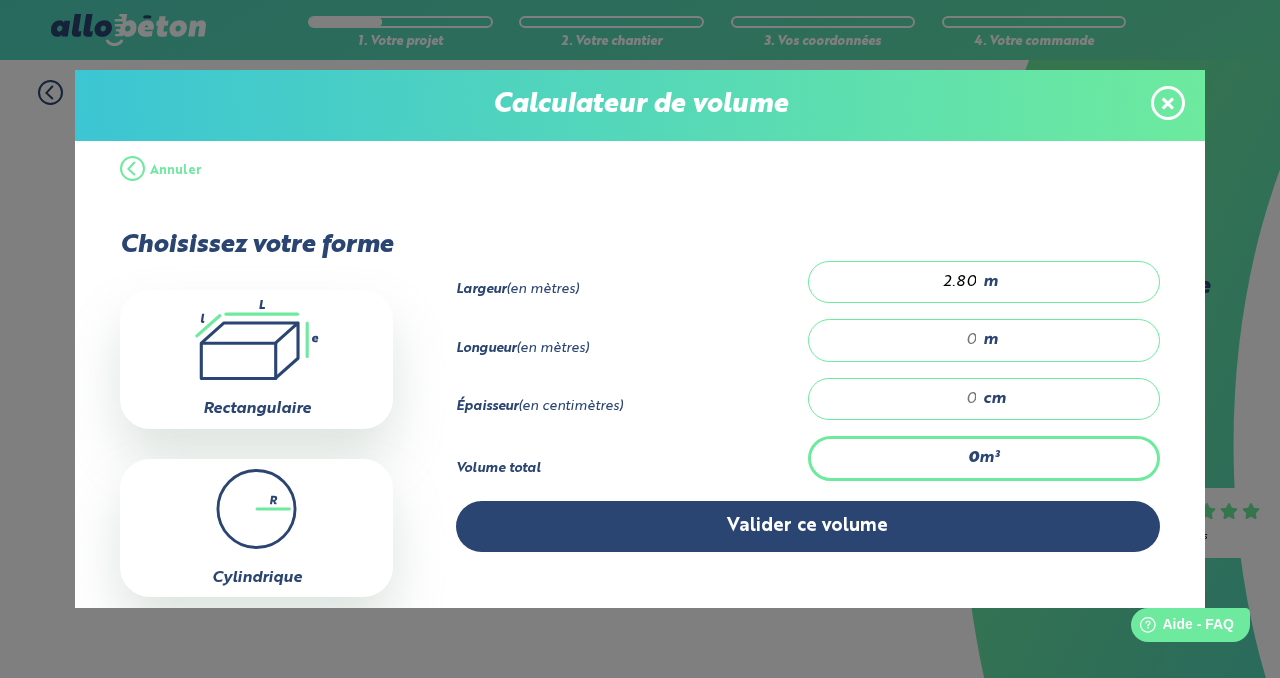 type on "2.80" 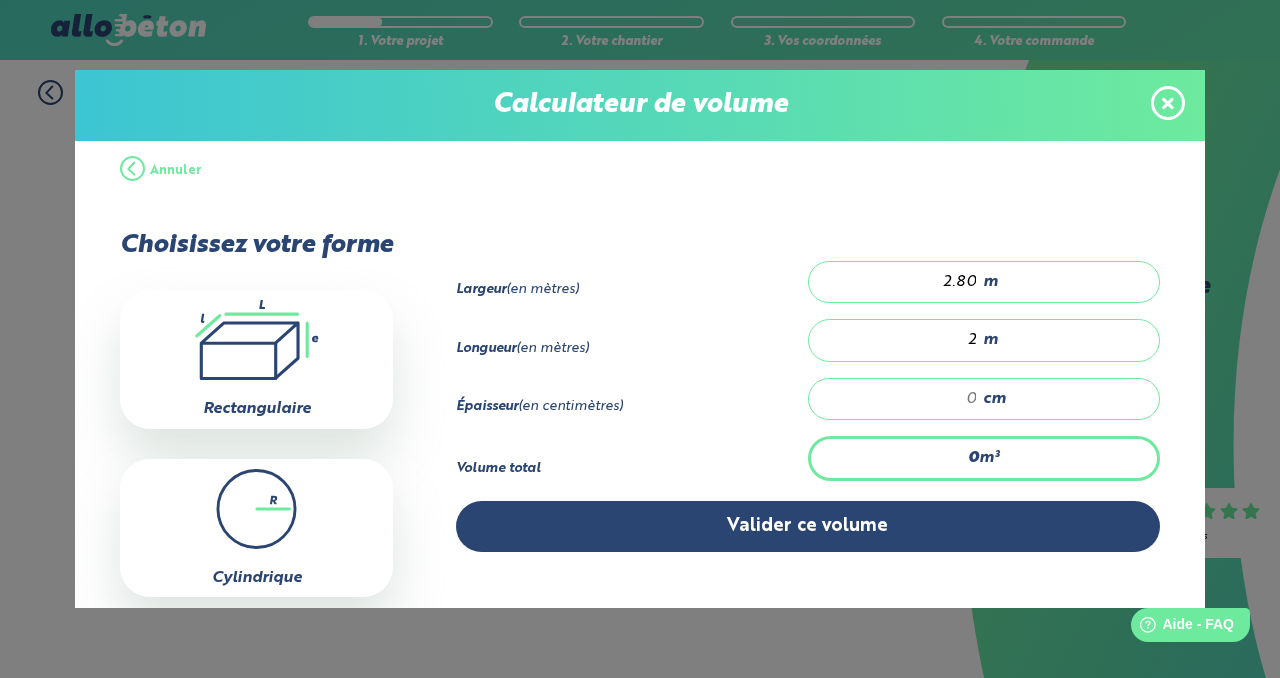 type on "2" 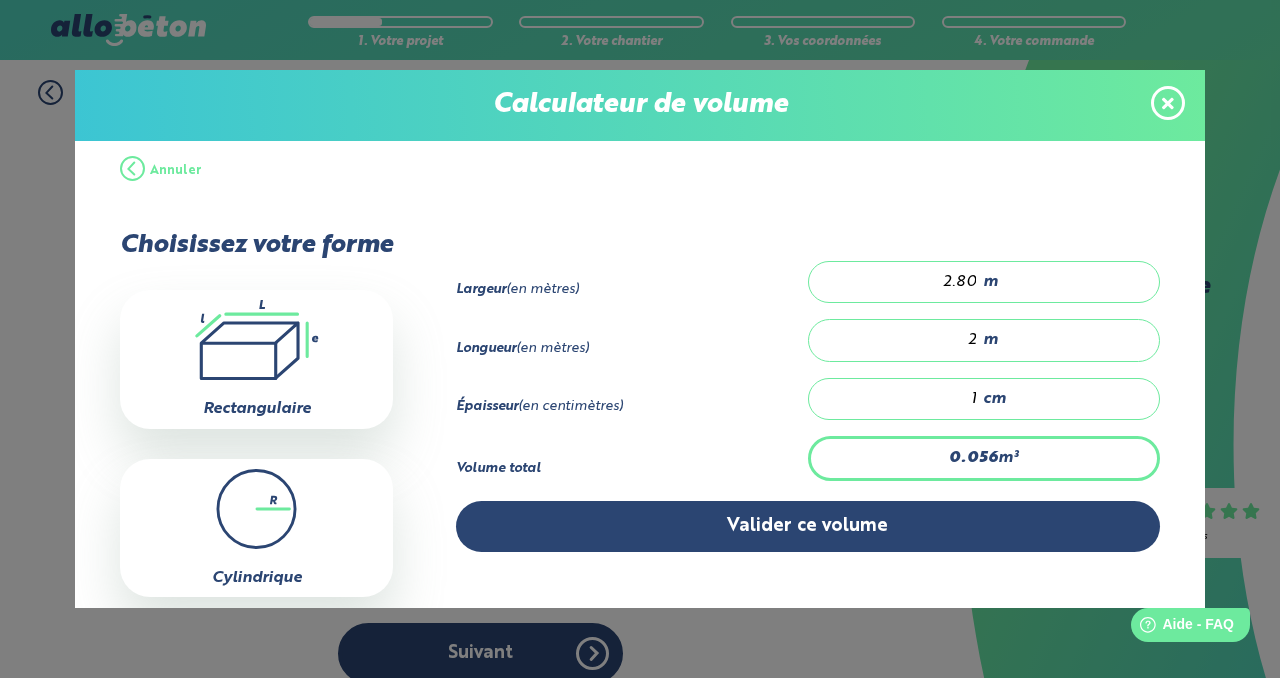 type on "0.672" 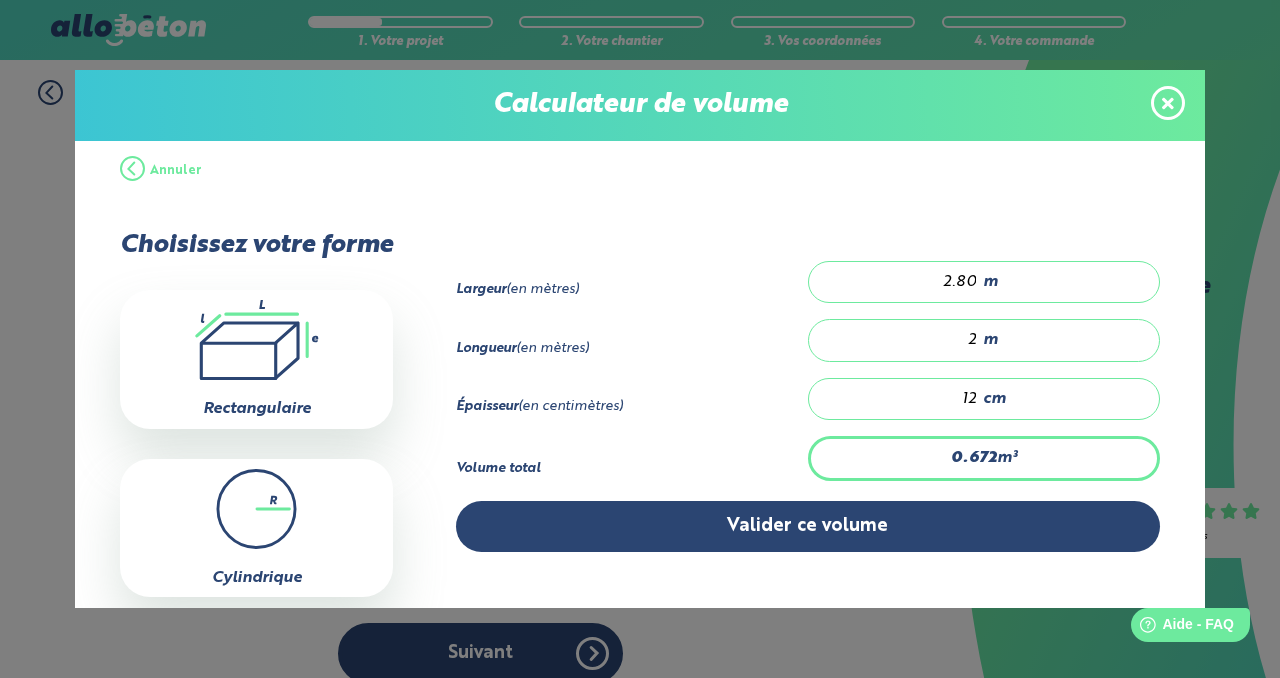 type on "12" 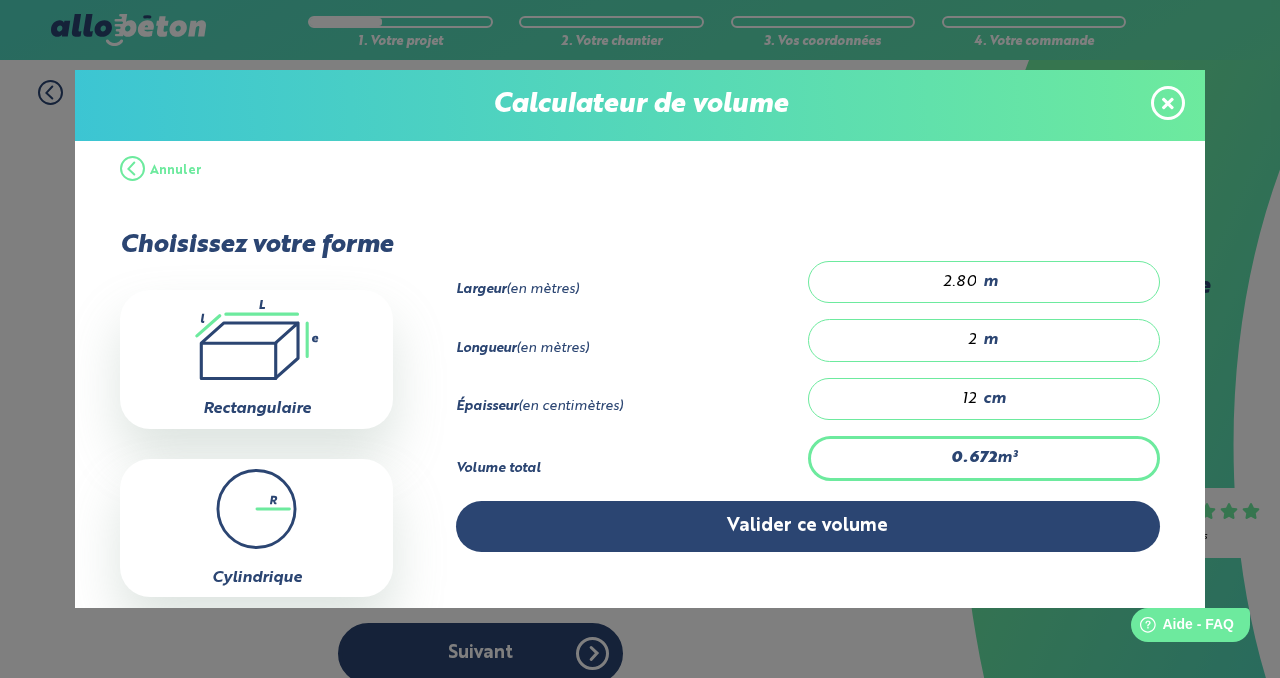 type on "0.907" 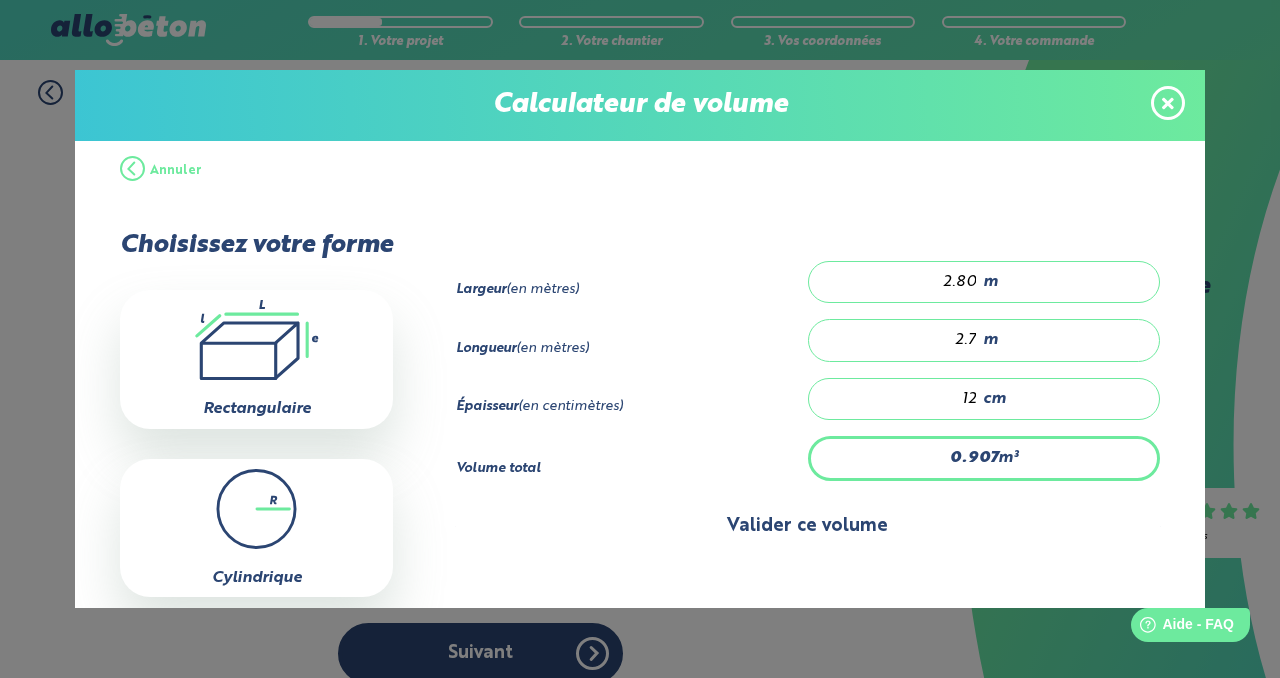 type on "2.7" 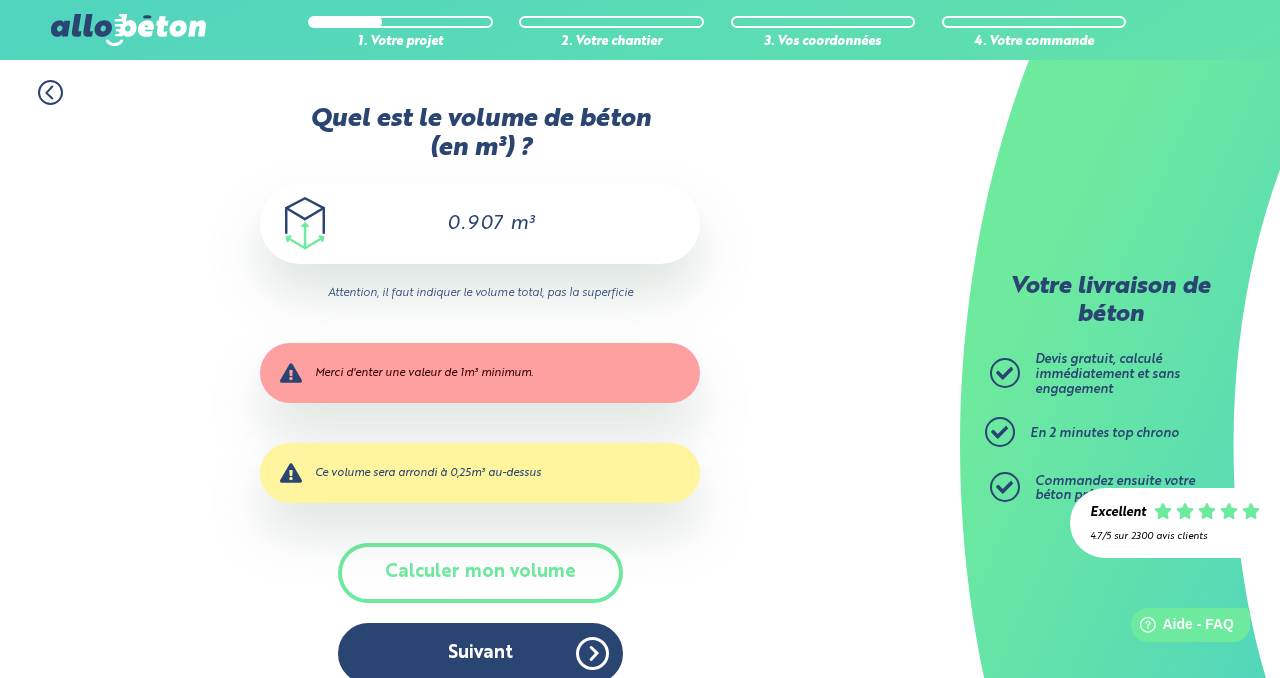 click 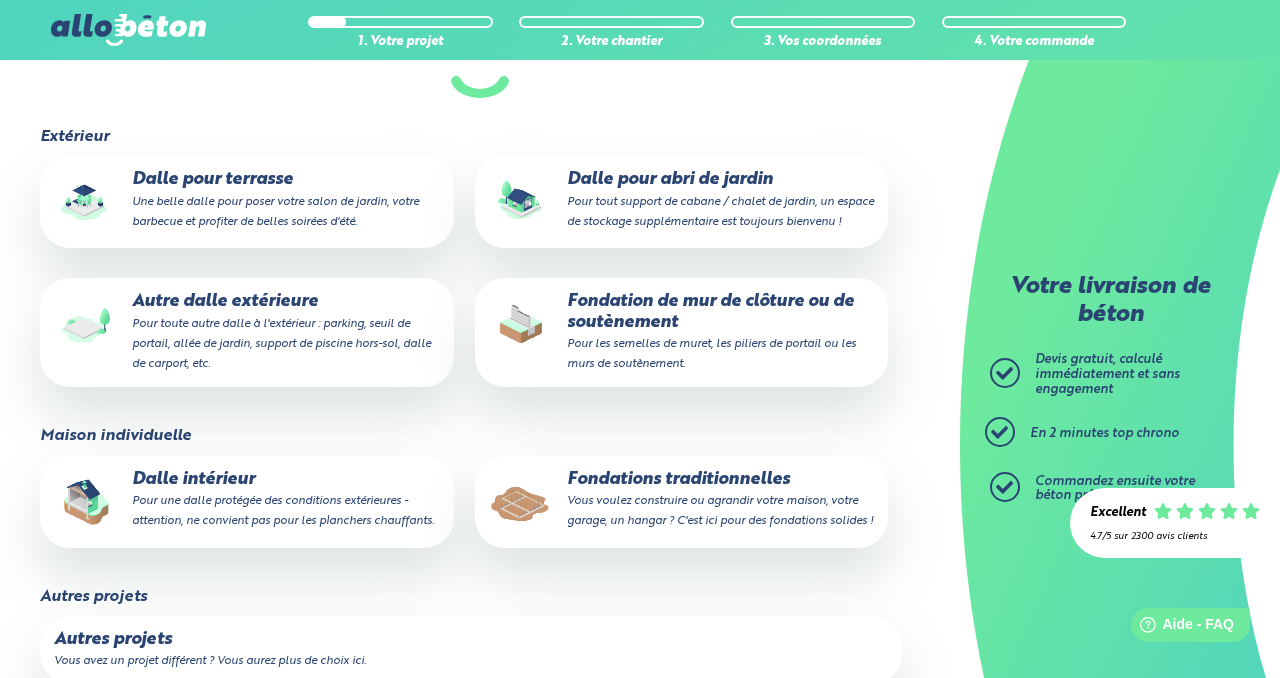 click on "Dalle pour abri de jardin
Pour tout support de cabane / chalet de jardin, un espace de stockage supplémentaire est toujours bienvenu !" at bounding box center [681, 202] 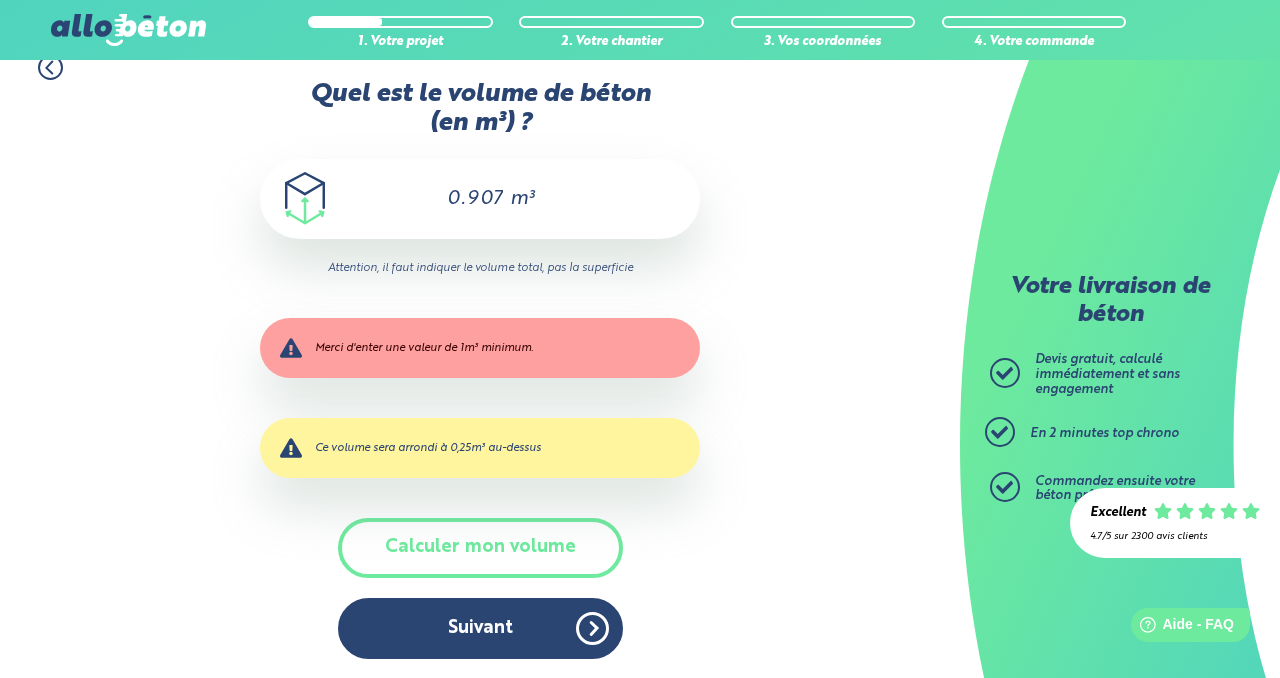 click on "0.907
m³" at bounding box center (480, 199) 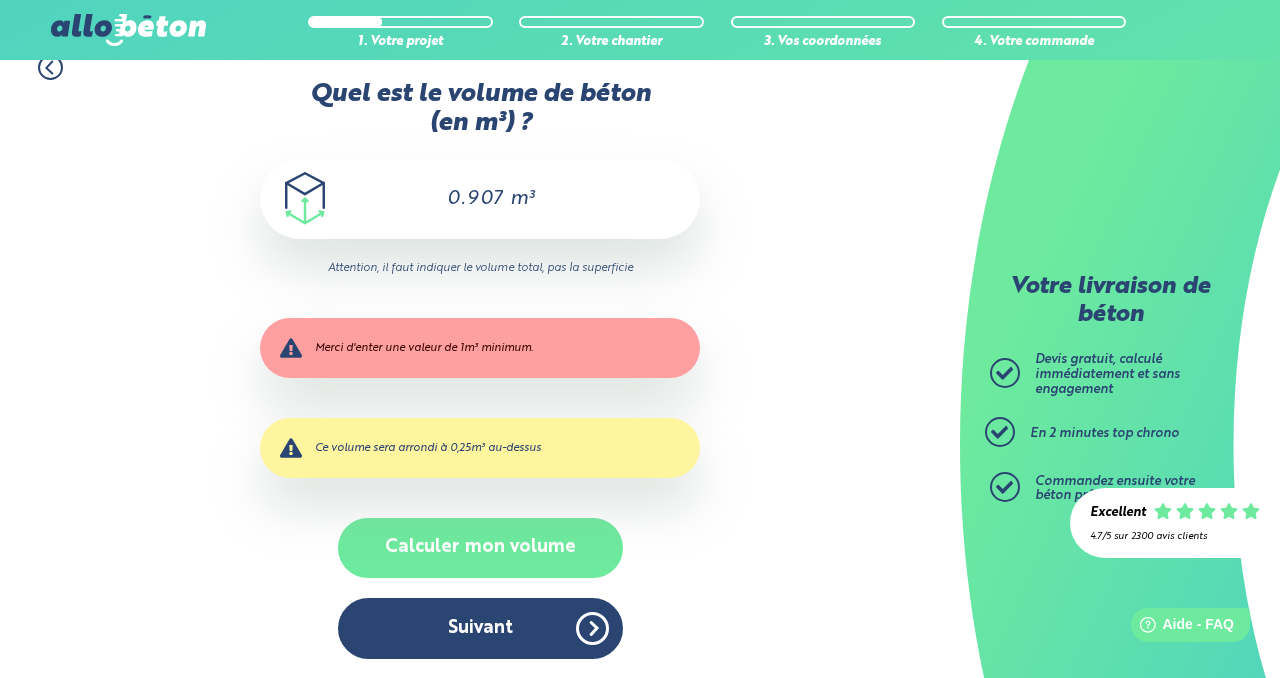 click on "Calculer mon volume" at bounding box center (480, 547) 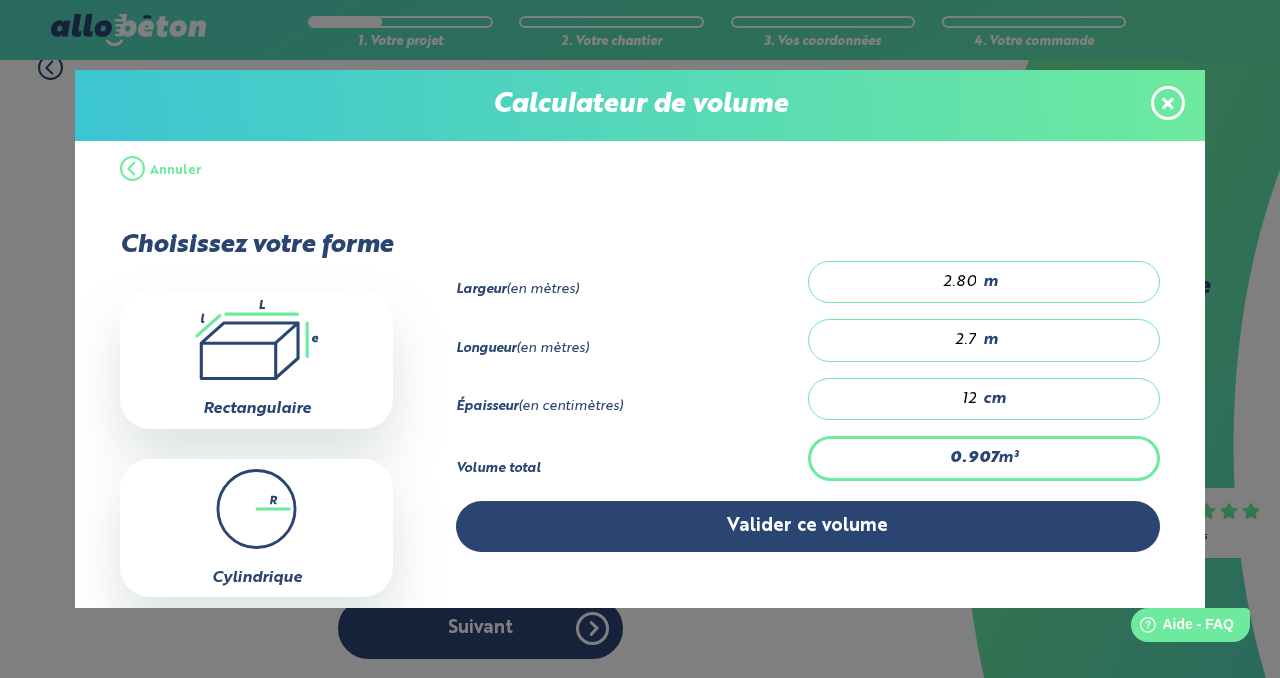 click on "12
cm" at bounding box center [984, 399] 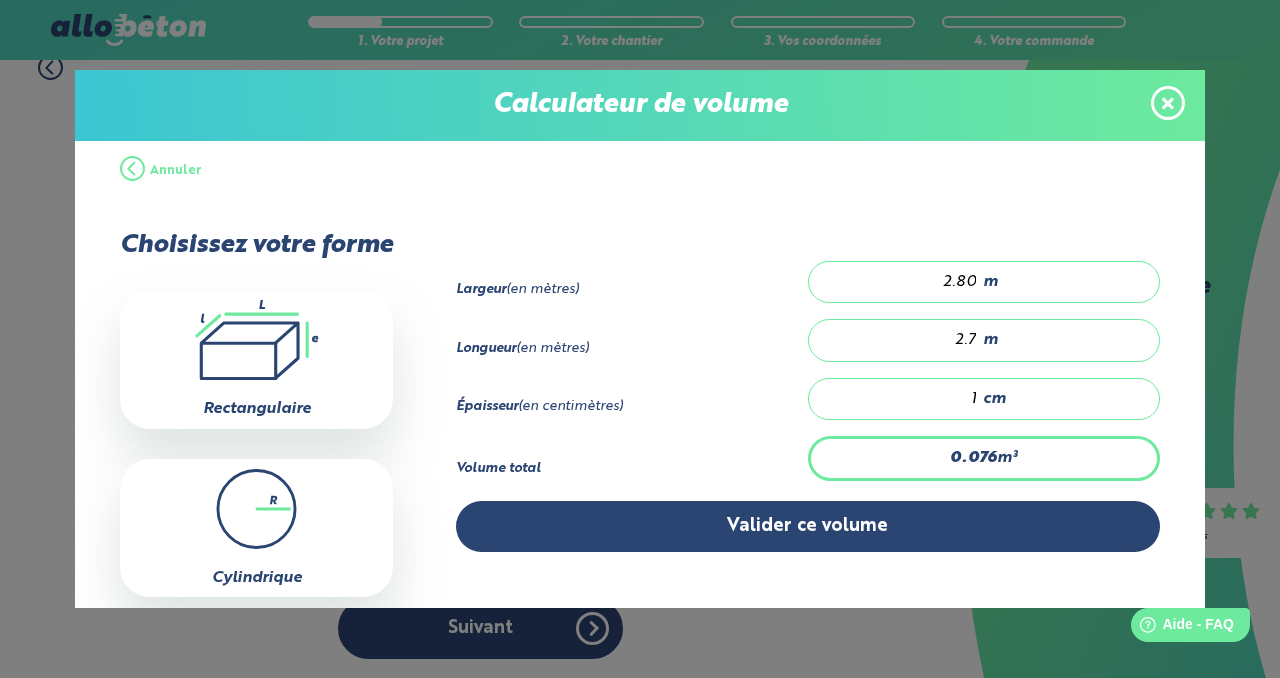 type on "1.134" 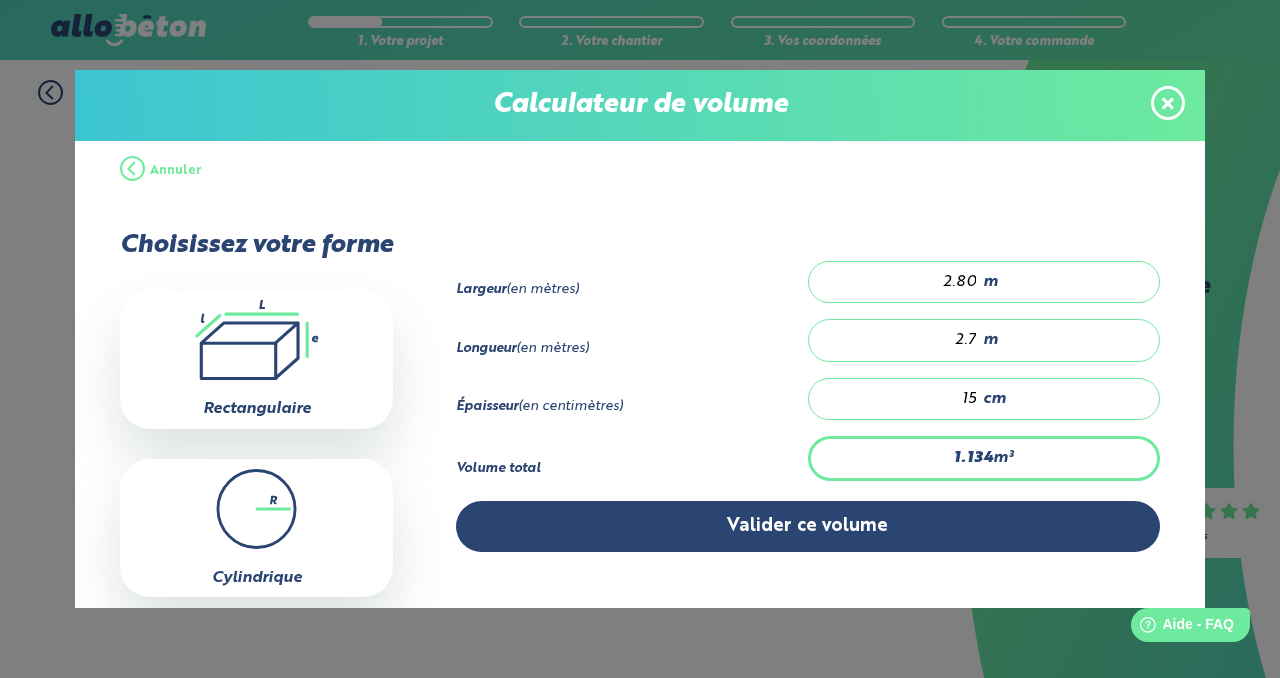 scroll, scrollTop: 0, scrollLeft: 0, axis: both 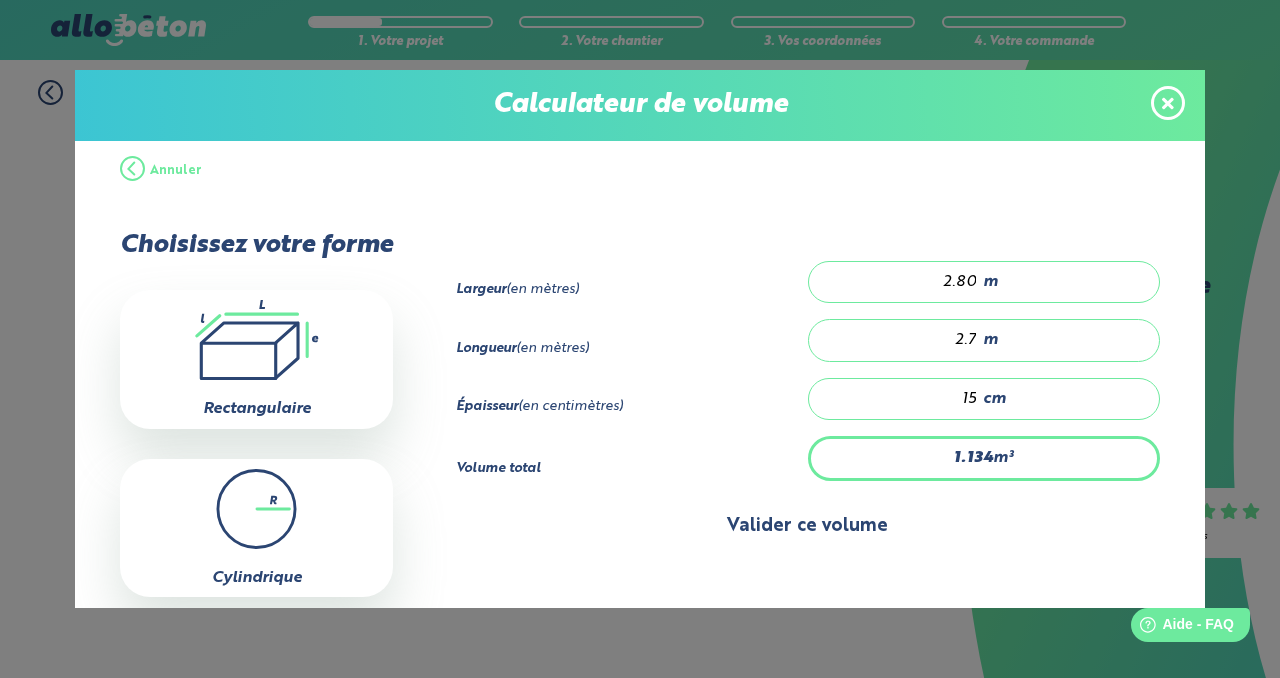 type on "0.076" 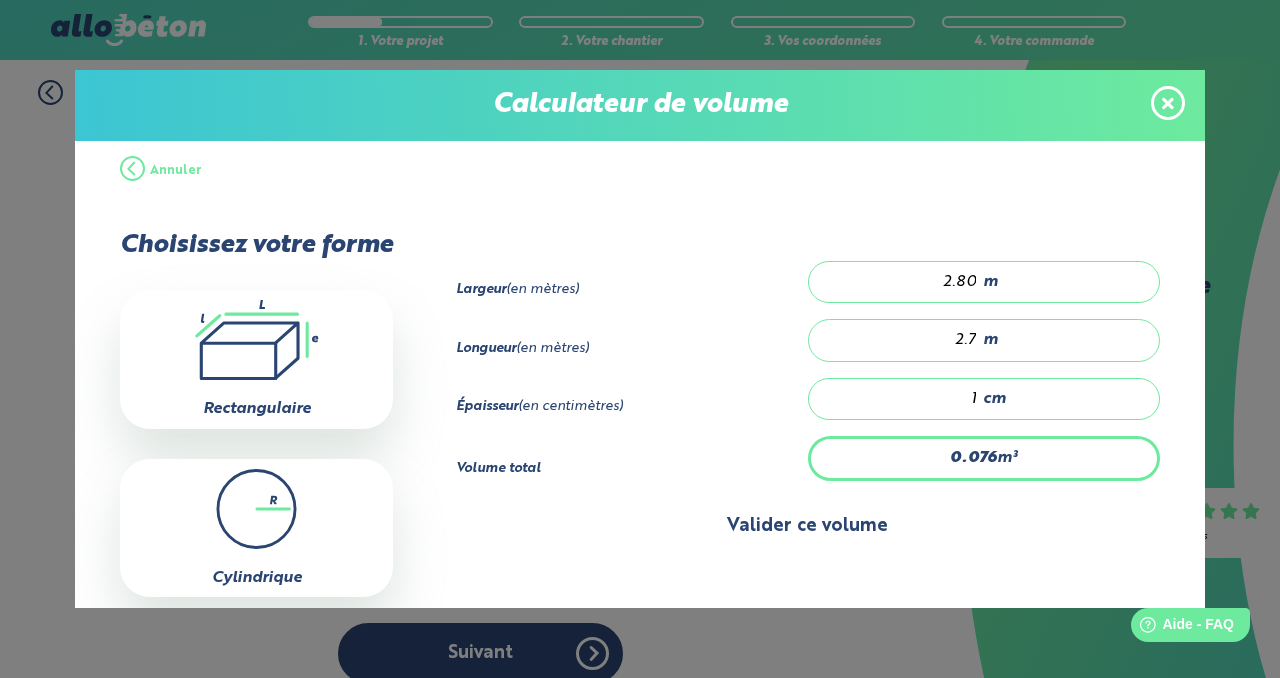 type on "1.058" 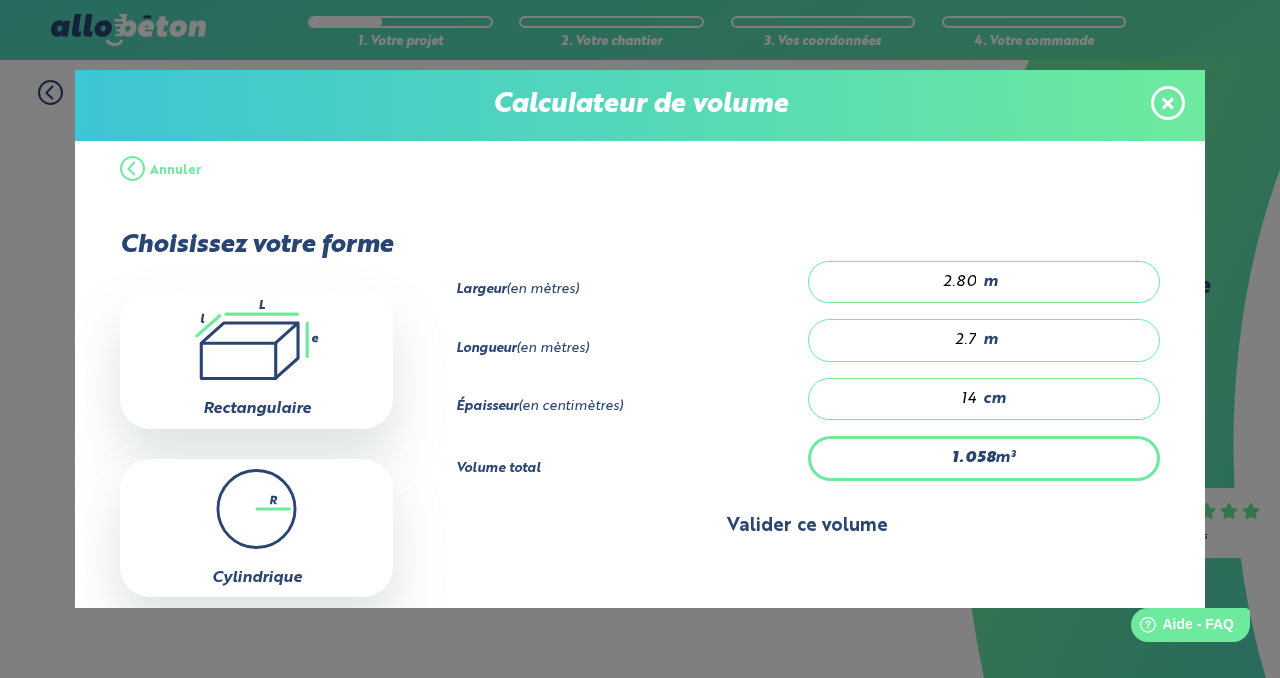 type on "14" 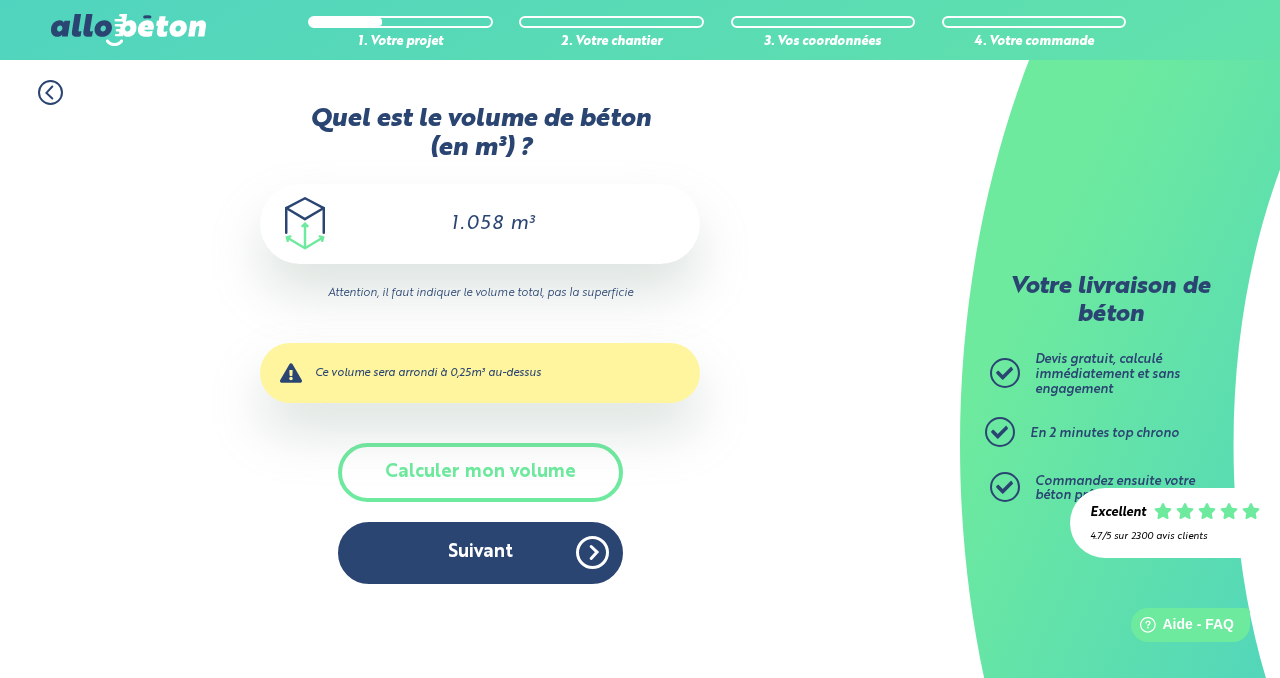 click on "1.058
m³" at bounding box center (480, 224) 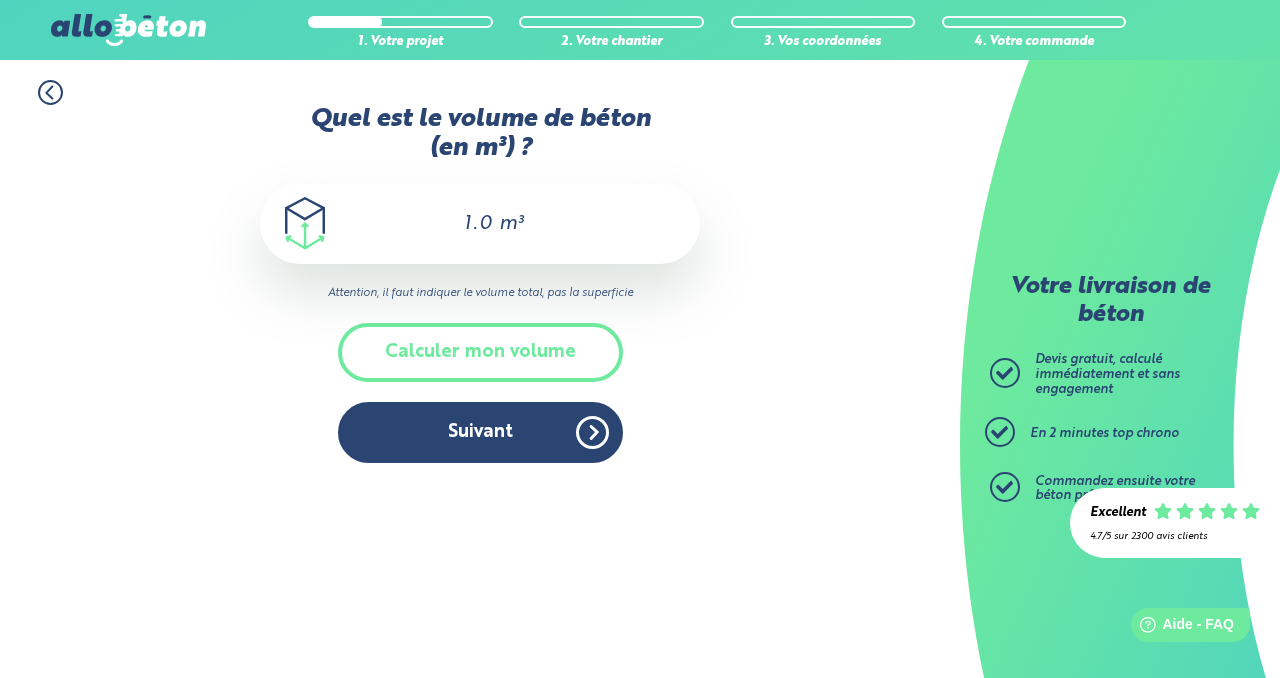 click on "Calculer mon volume" at bounding box center (480, 352) 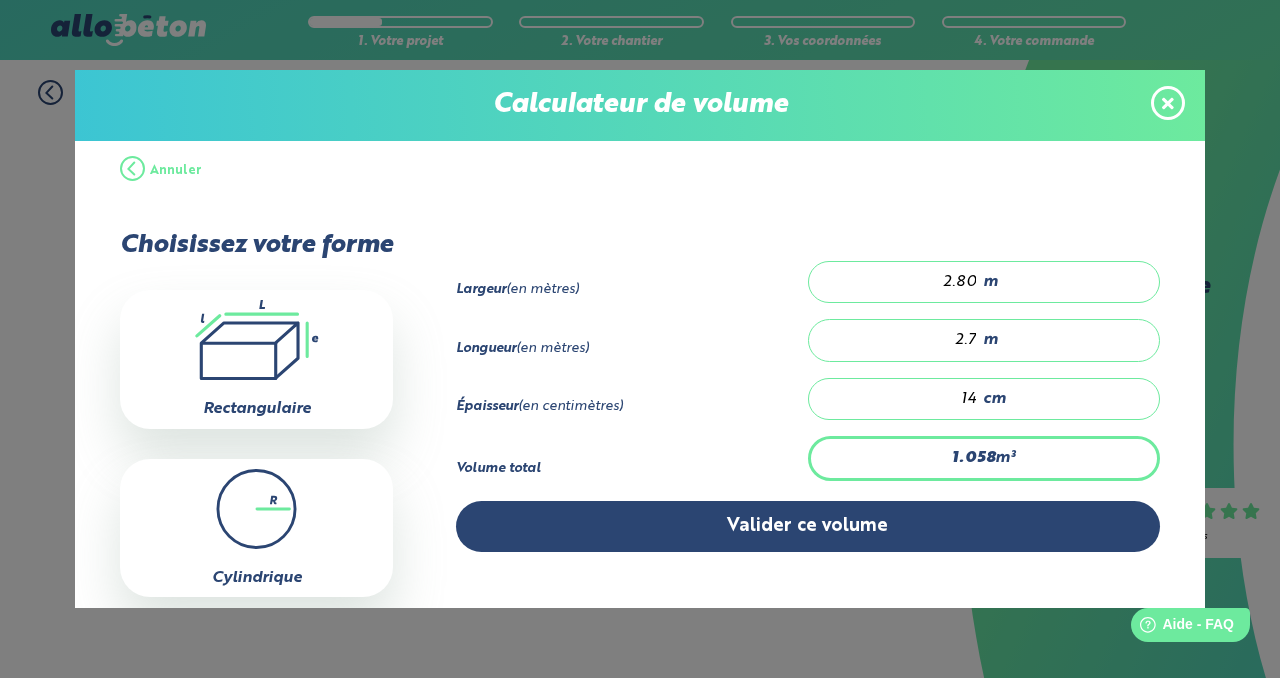 click on "14
cm" at bounding box center (984, 399) 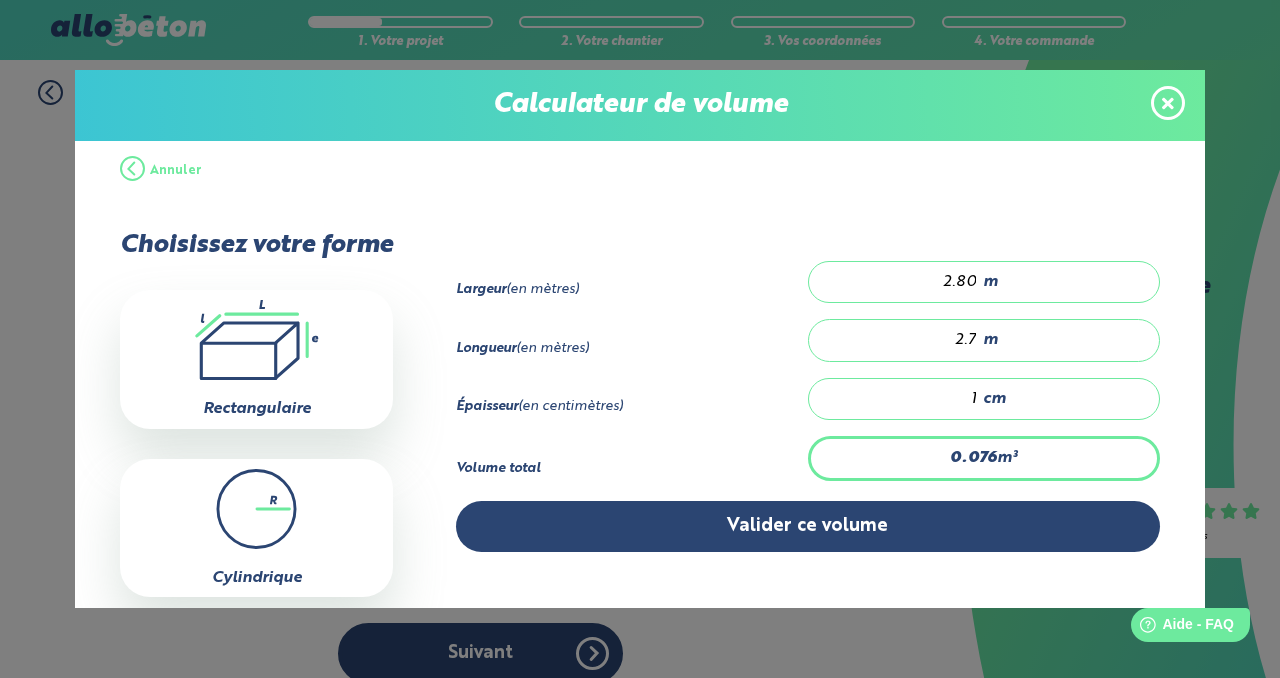 type on "0.983" 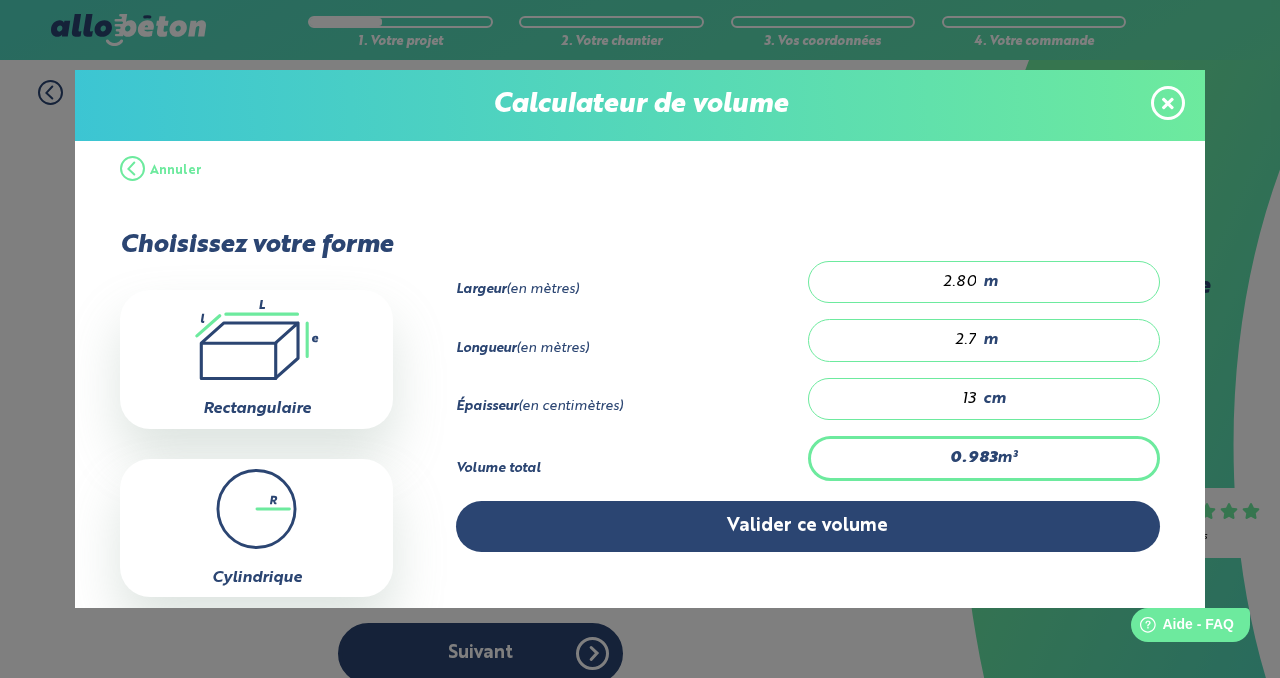 type on "0.076" 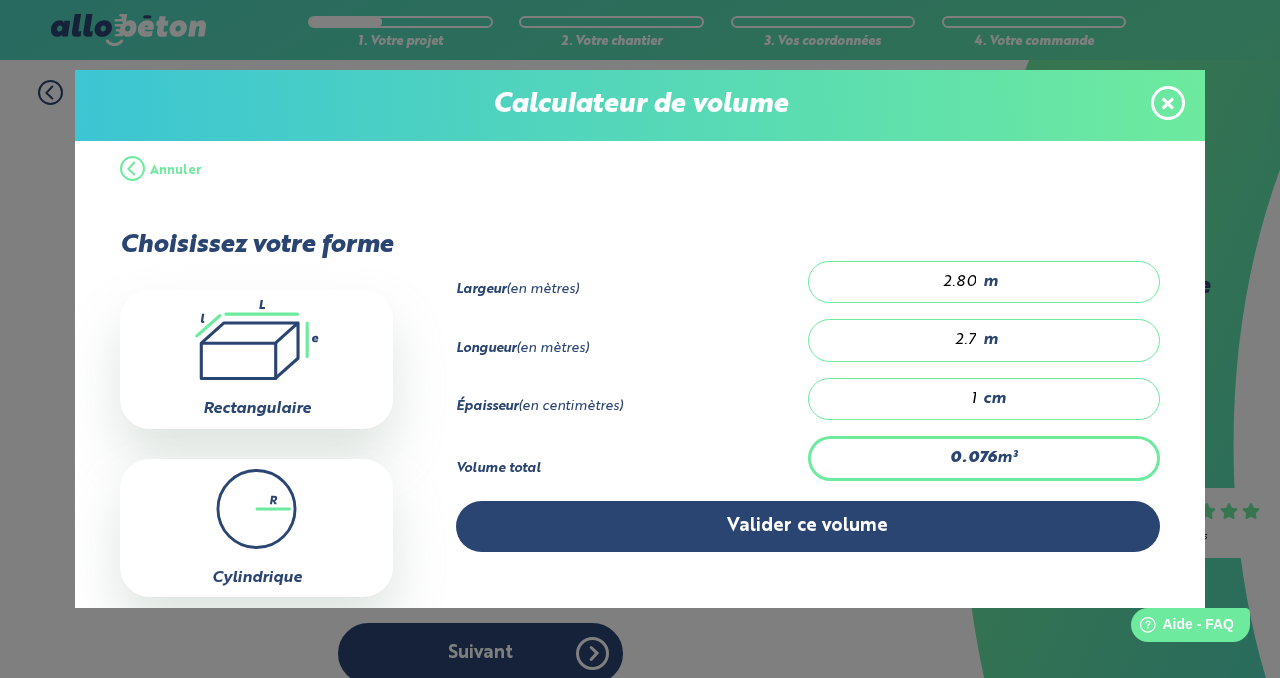 type on "1.058" 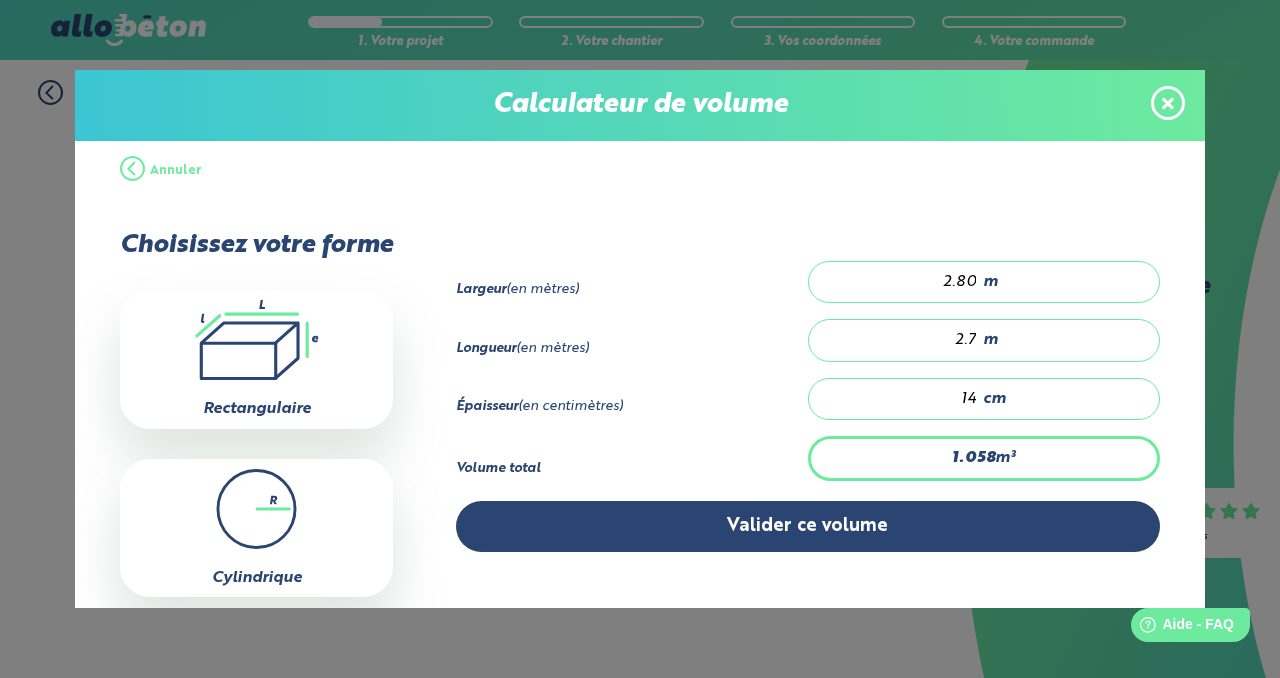 click on "2.7" at bounding box center [903, 340] 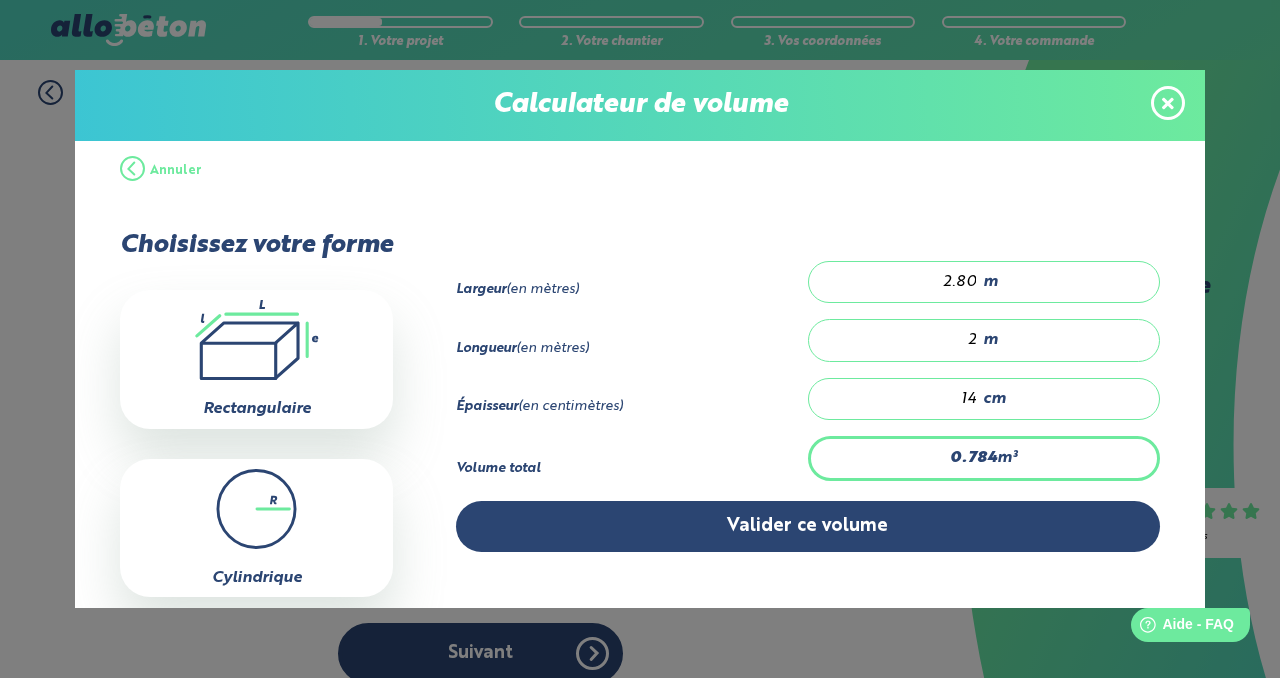 type on "1.019" 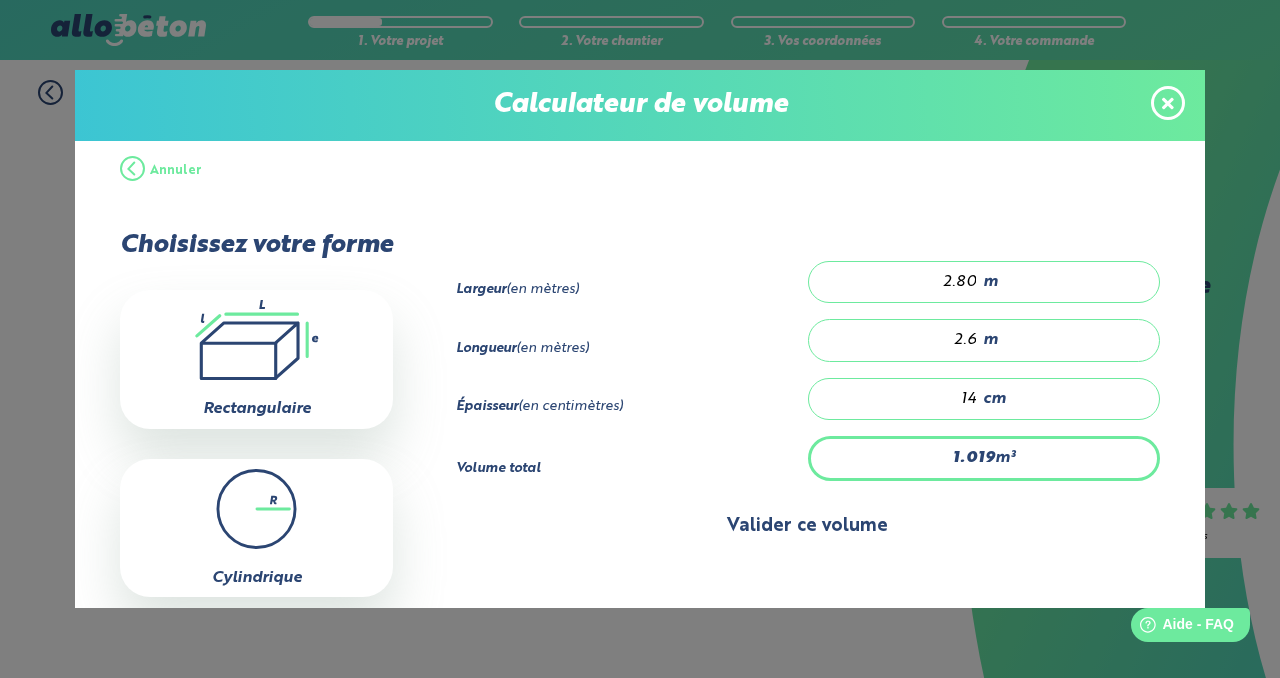 type on "2.6" 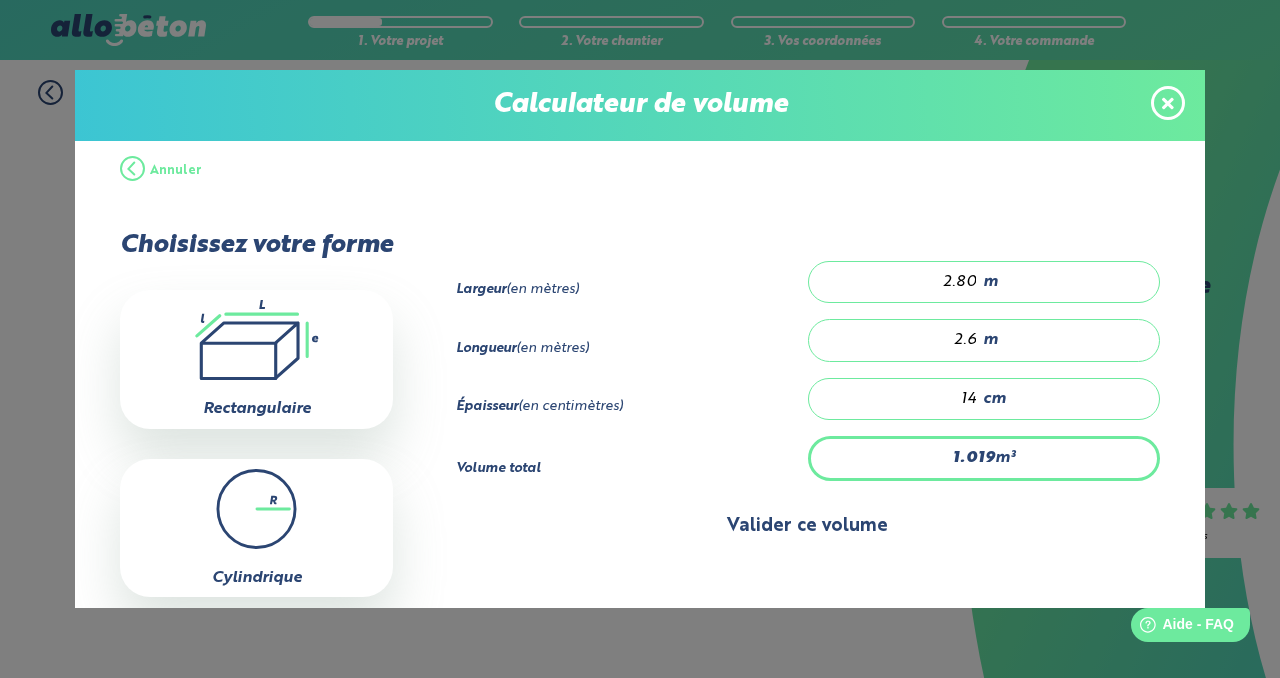 click on "Valider ce volume" at bounding box center (808, 526) 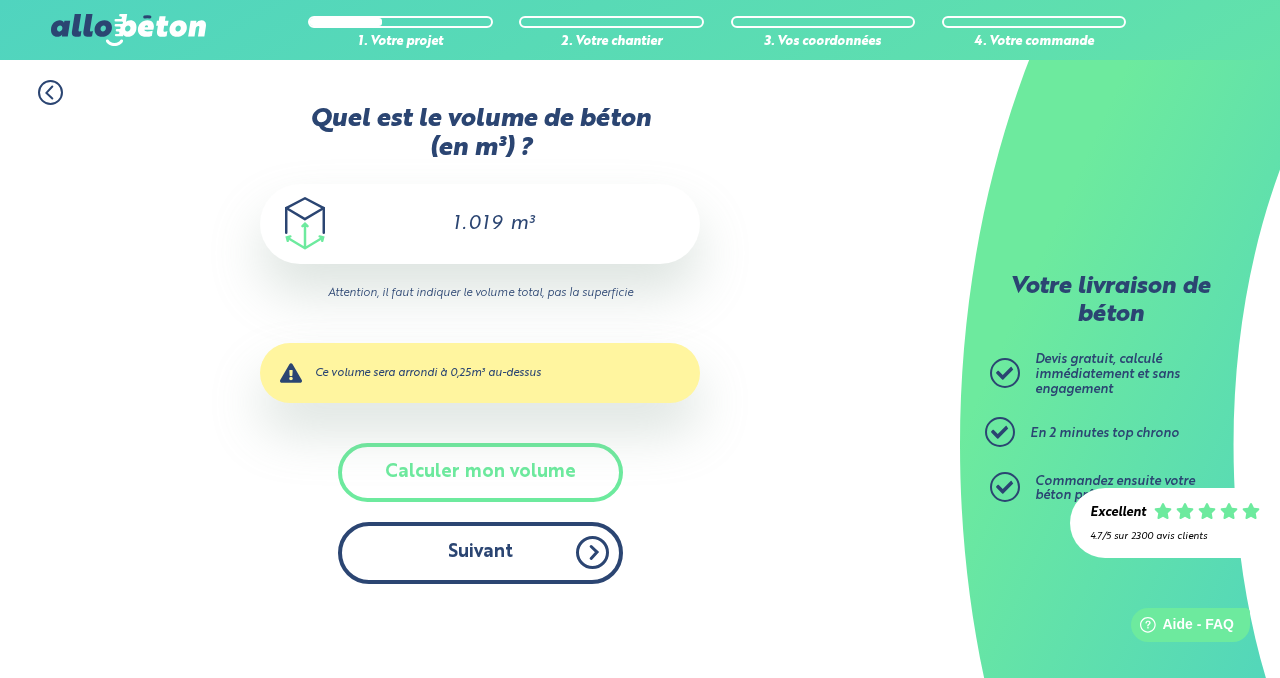 click on "Suivant" at bounding box center (480, 552) 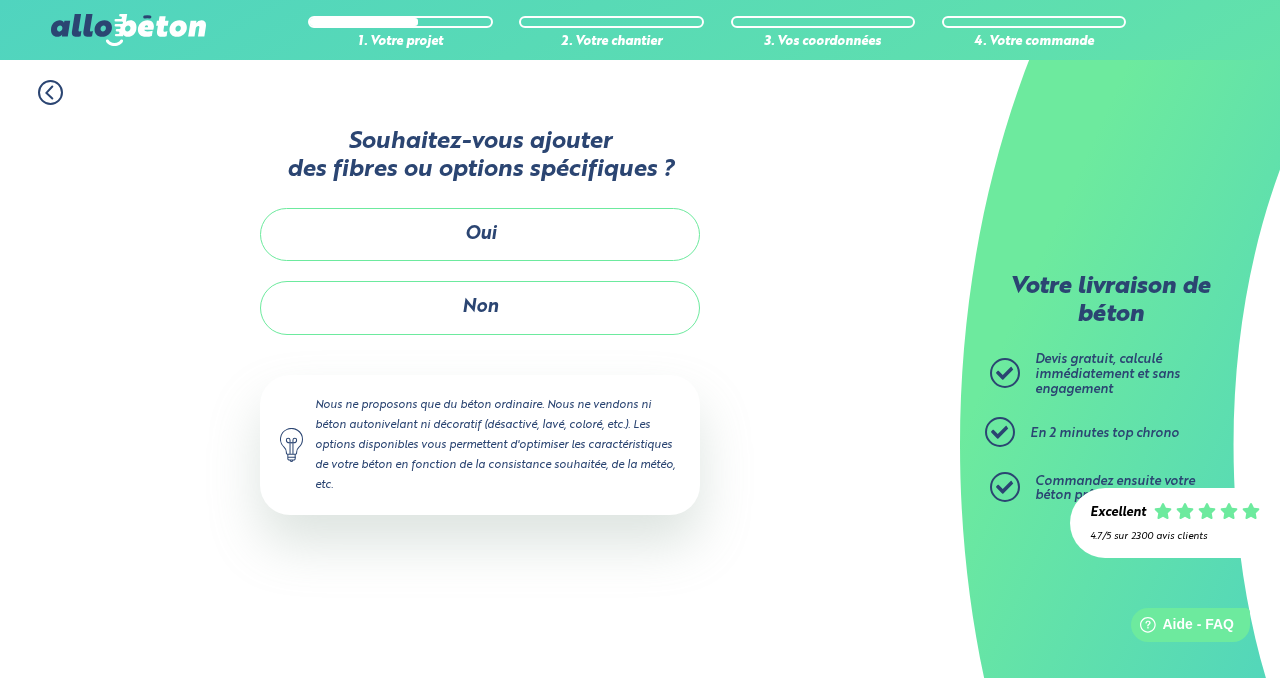click on "Accueil
Livraison Béton
Centrale béton à proximité
Livraison béton Loiret
Livraison de béton dans le Loiret (45) : devis pour la livraison de toupie béton
Toupie béton Loiret : Demandez un devis  gratuit  sur allobéton.com :
devis immédiat sans engagement. Commandez ensuite directement votre béton prêt à l'emploi !
Votre livraison de béton
Devis gratuit,
calculé immédiatement et sans engagement
En 2" at bounding box center [480, 369] 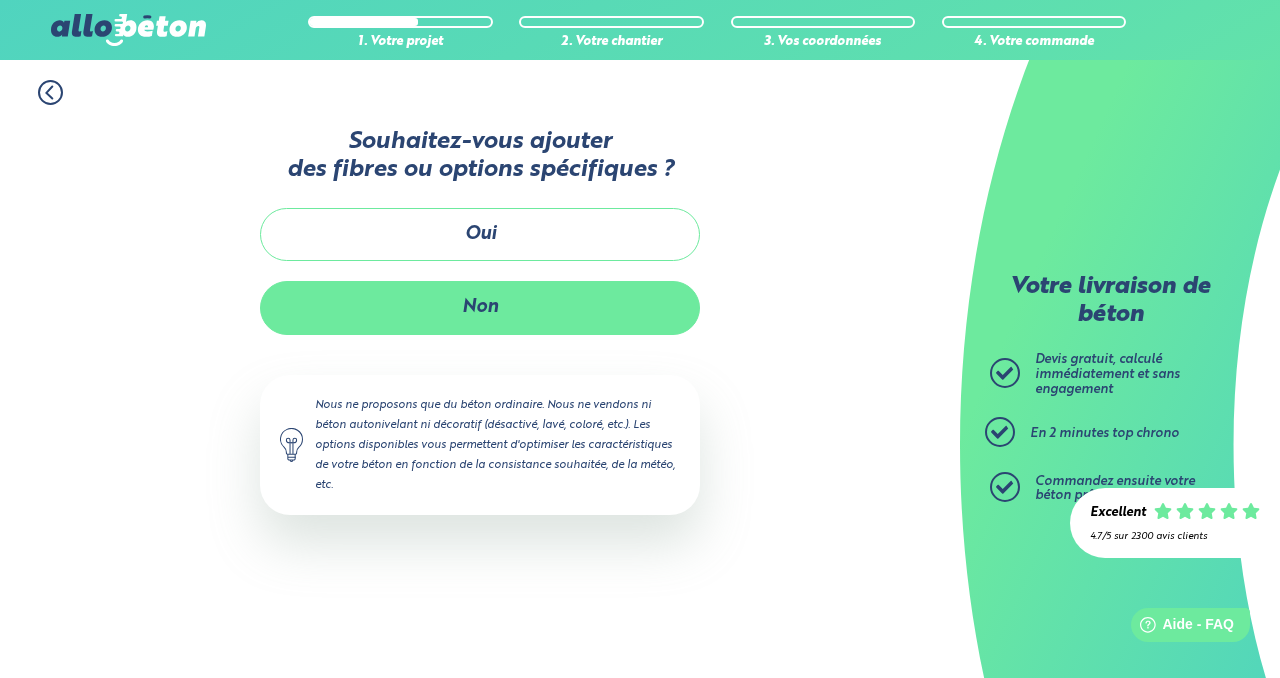 click on "Non" at bounding box center [480, 307] 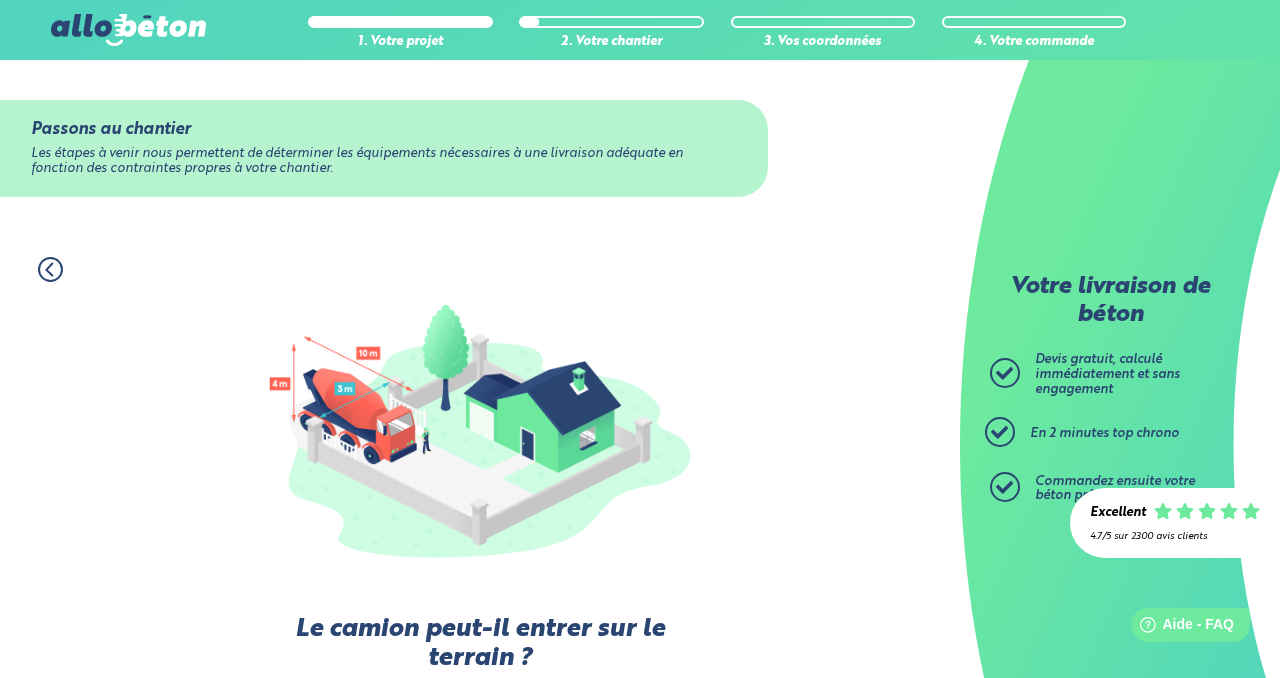 click on "1. Votre projet
2. Votre chantier
3. Vos coordonnées
4. Votre commande
Passons au chantier
Les étapes à venir nous permettent de déterminer les équipements nécessaires à une livraison adéquate en fonction des contraintes propres à votre chantier.
Le camion peut-il entrer sur le terrain ?" at bounding box center (480, 649) 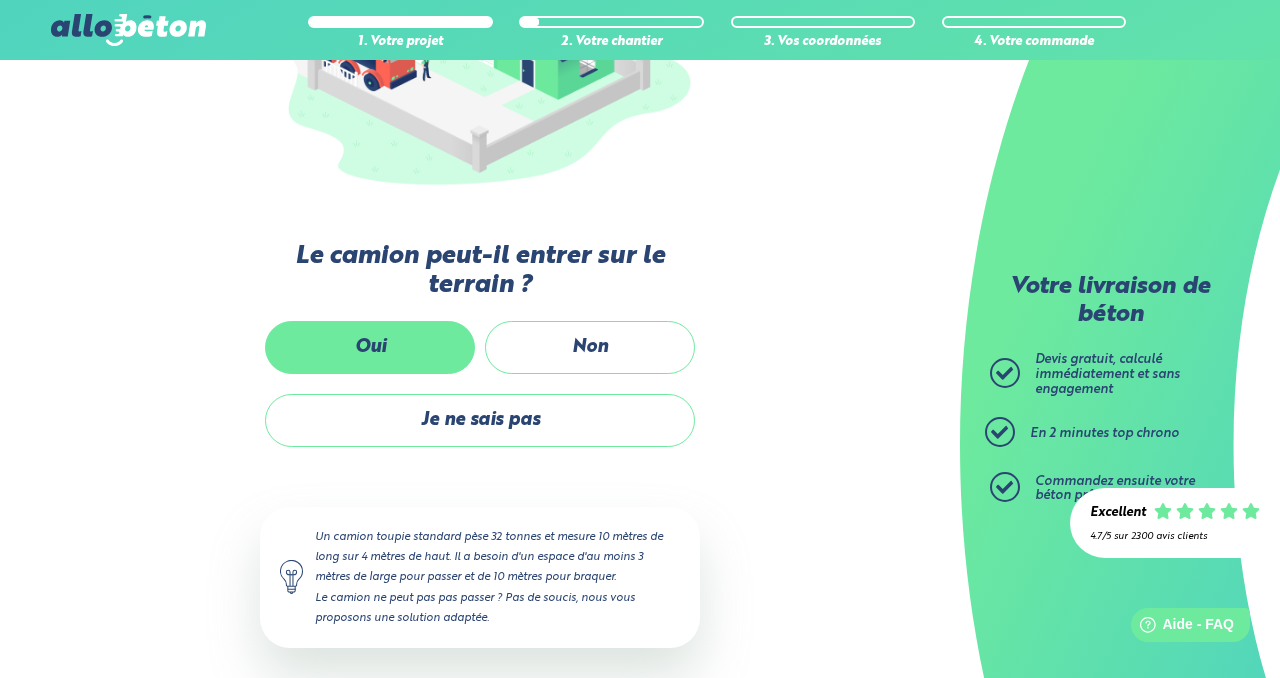 scroll, scrollTop: 383, scrollLeft: 0, axis: vertical 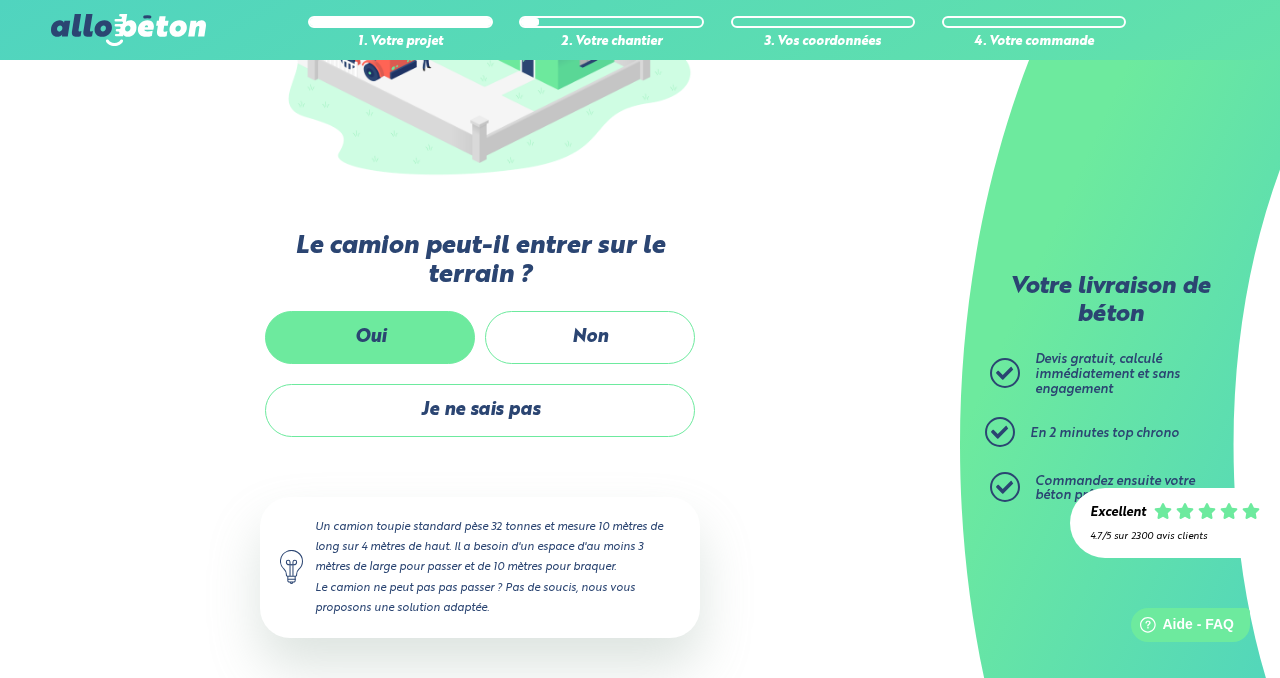click on "Oui" at bounding box center (370, 337) 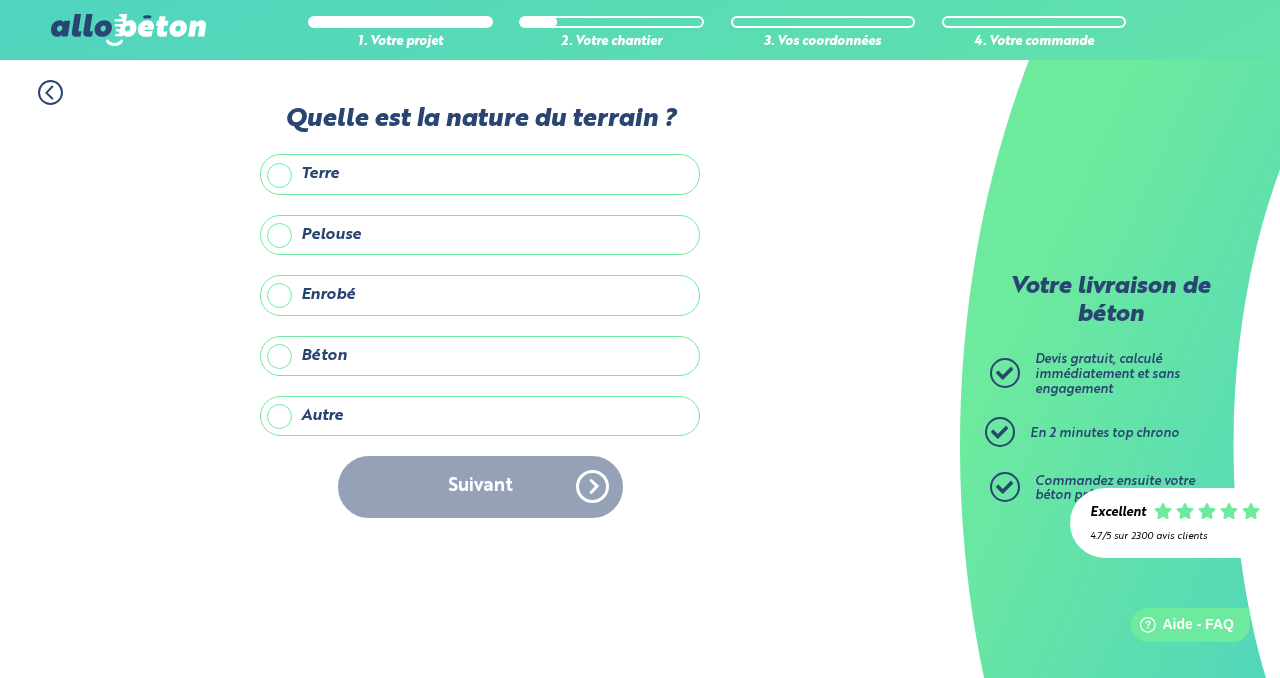 scroll, scrollTop: 0, scrollLeft: 0, axis: both 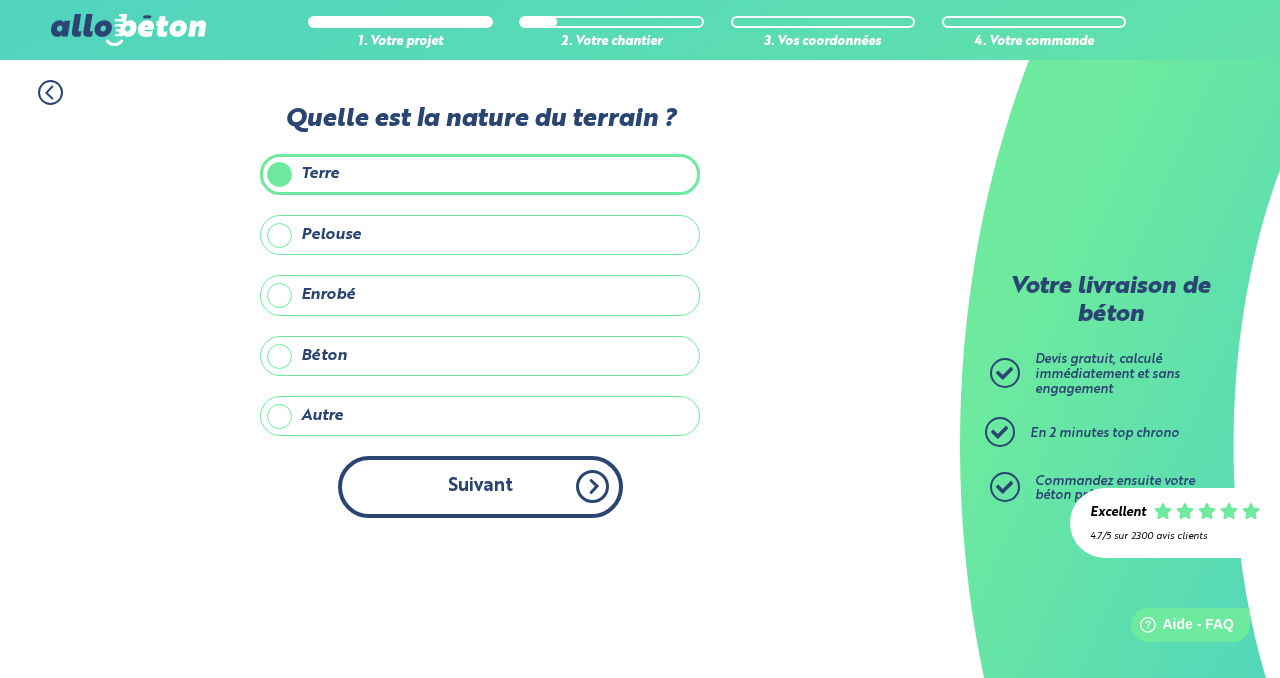 click on "Suivant" at bounding box center [480, 486] 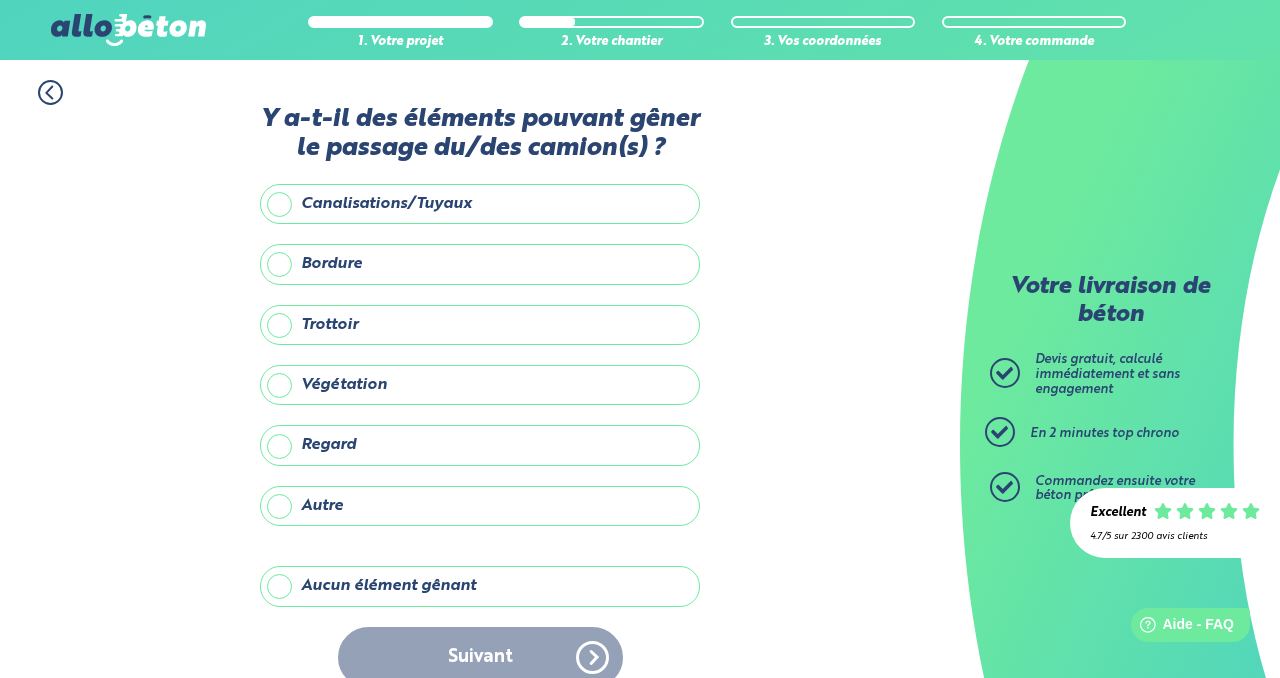 click on "Végétation" at bounding box center (480, 385) 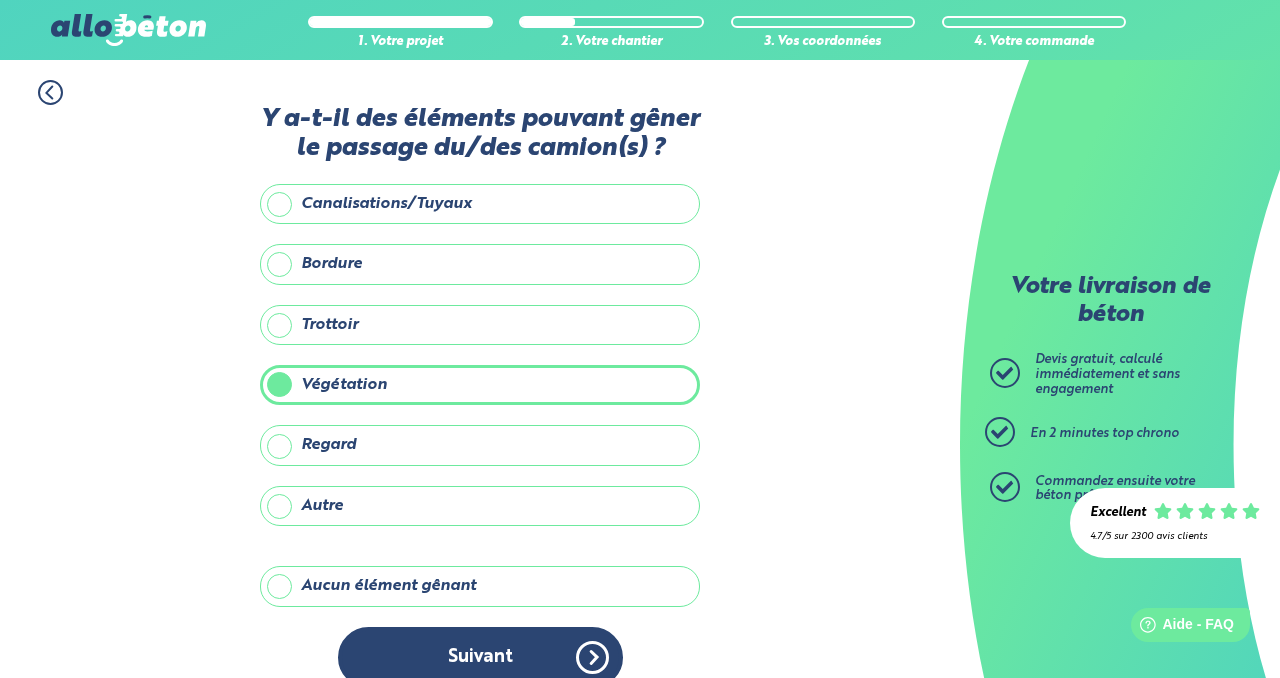 click on "Canalisations/Tuyaux" at bounding box center [480, 204] 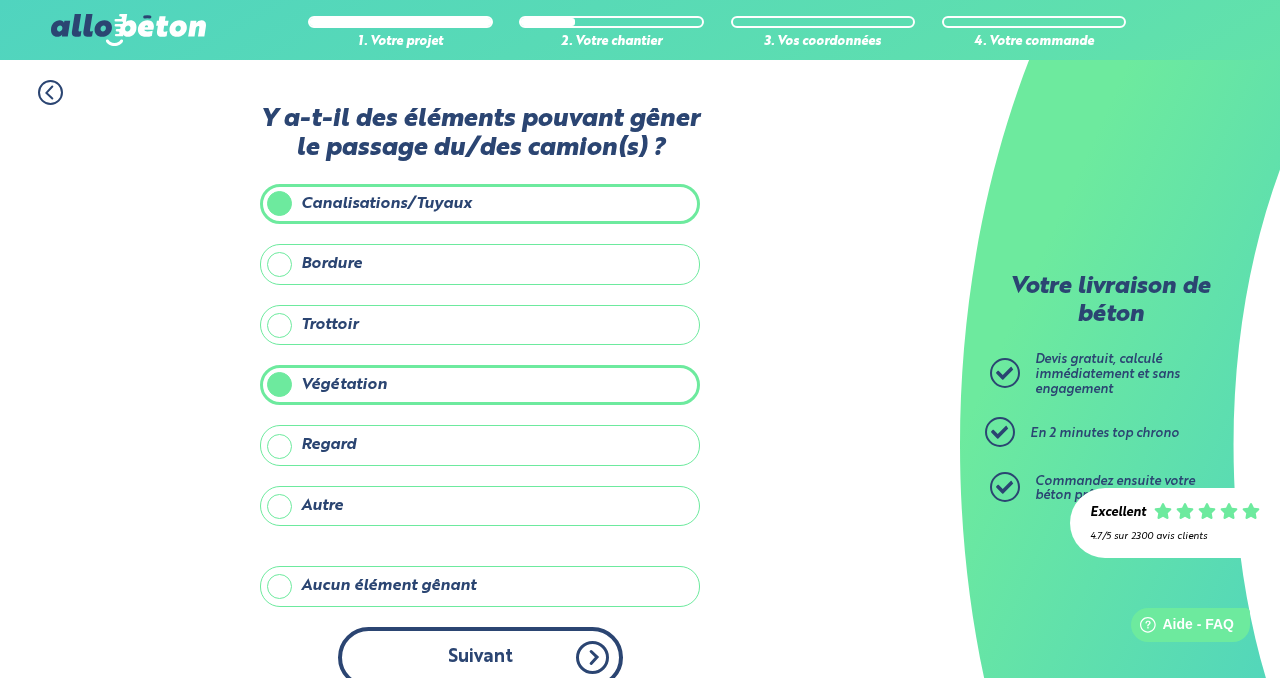 click on "Suivant" at bounding box center (480, 657) 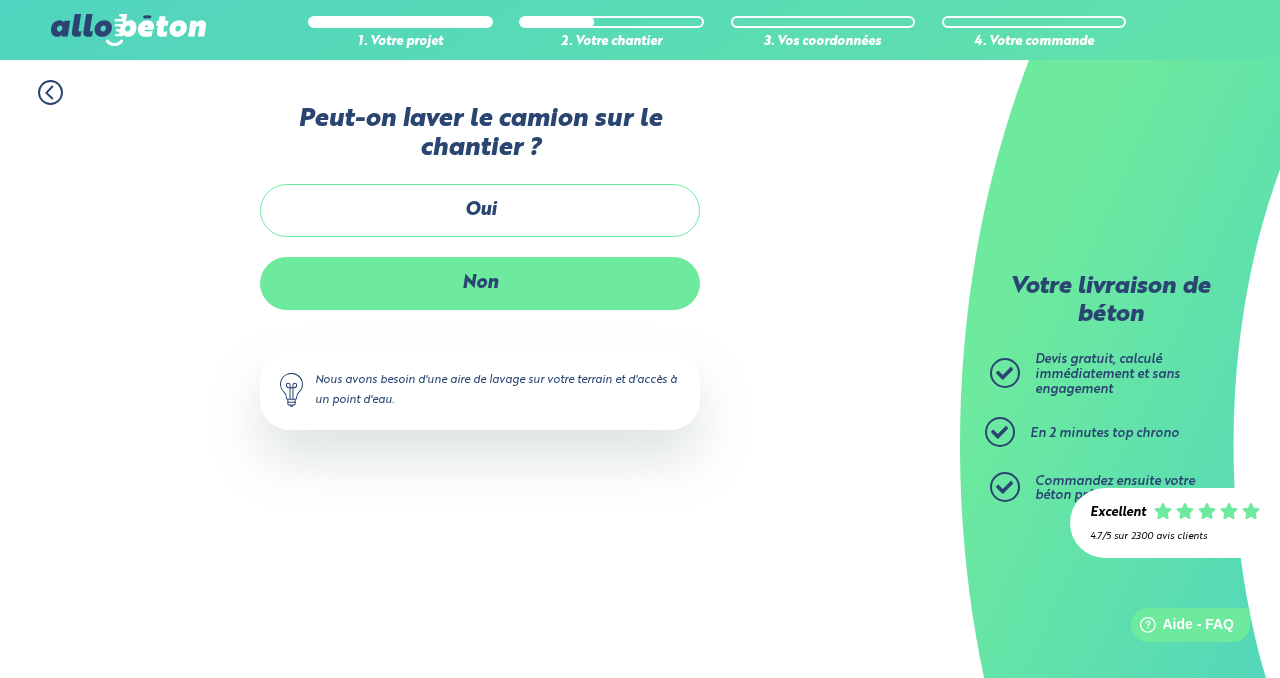 click on "Non" at bounding box center (480, 283) 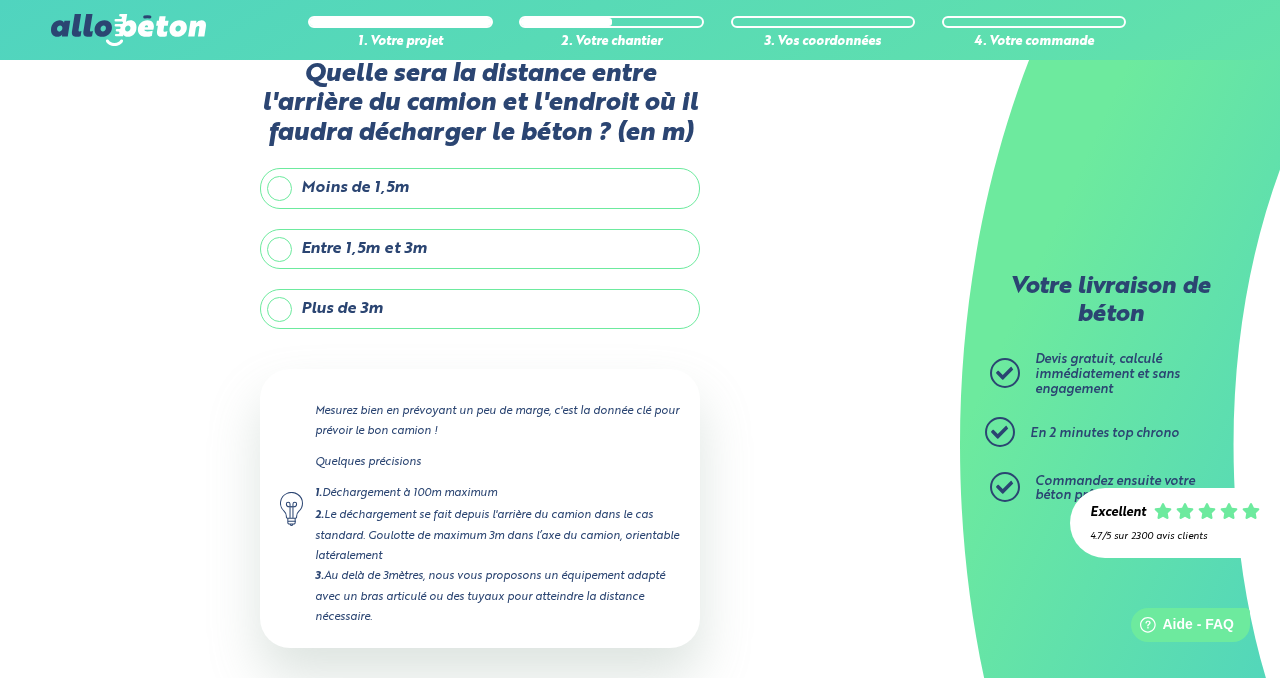 scroll, scrollTop: 43, scrollLeft: 0, axis: vertical 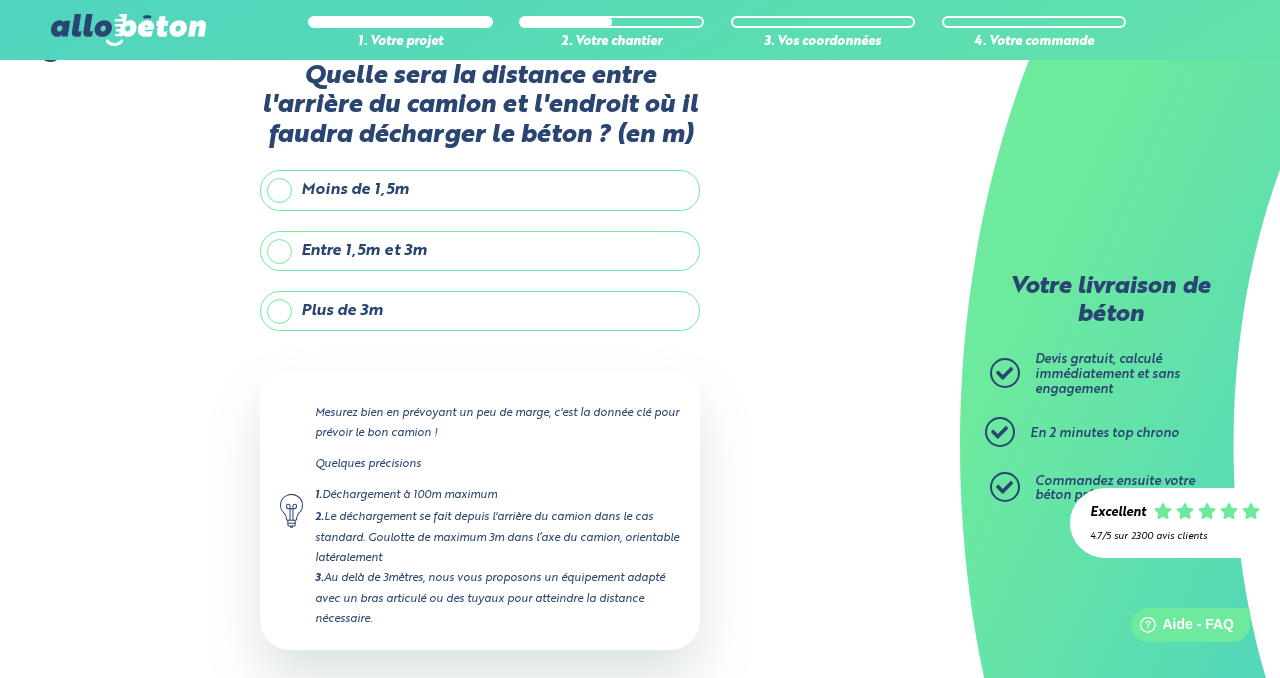 click on "Entre 1,5m et 3m" at bounding box center (480, 251) 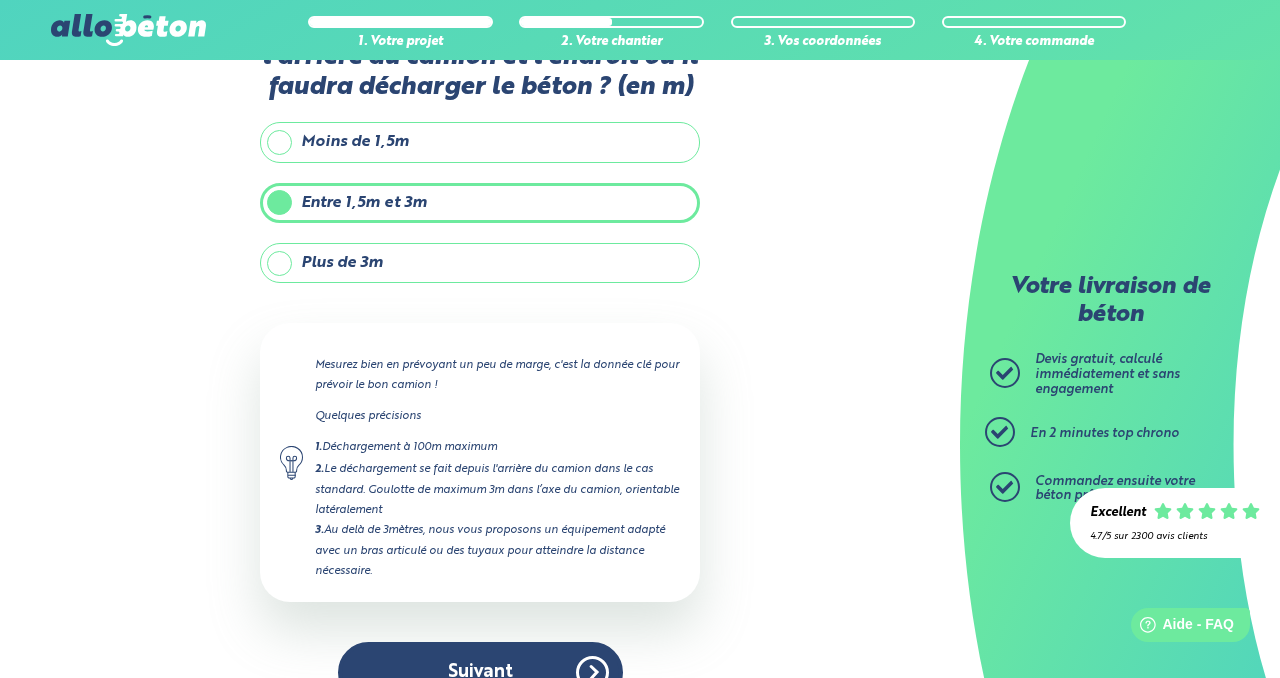 scroll, scrollTop: 133, scrollLeft: 0, axis: vertical 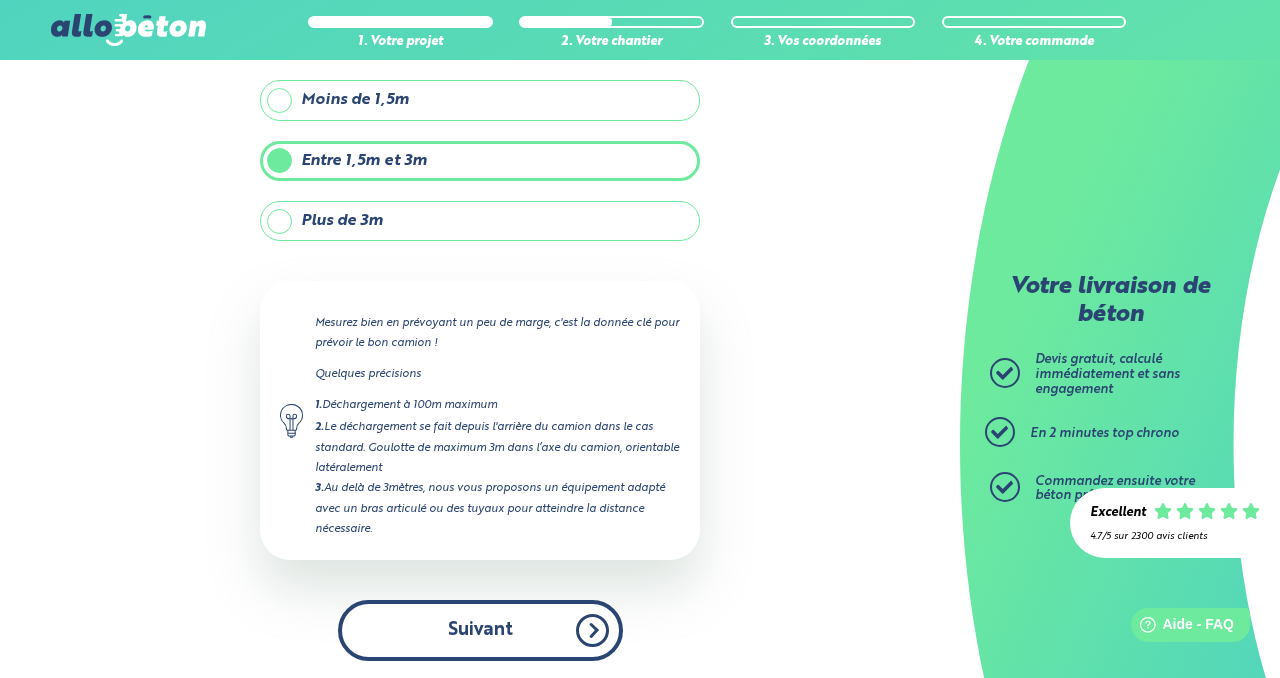 click on "Suivant" at bounding box center [480, 630] 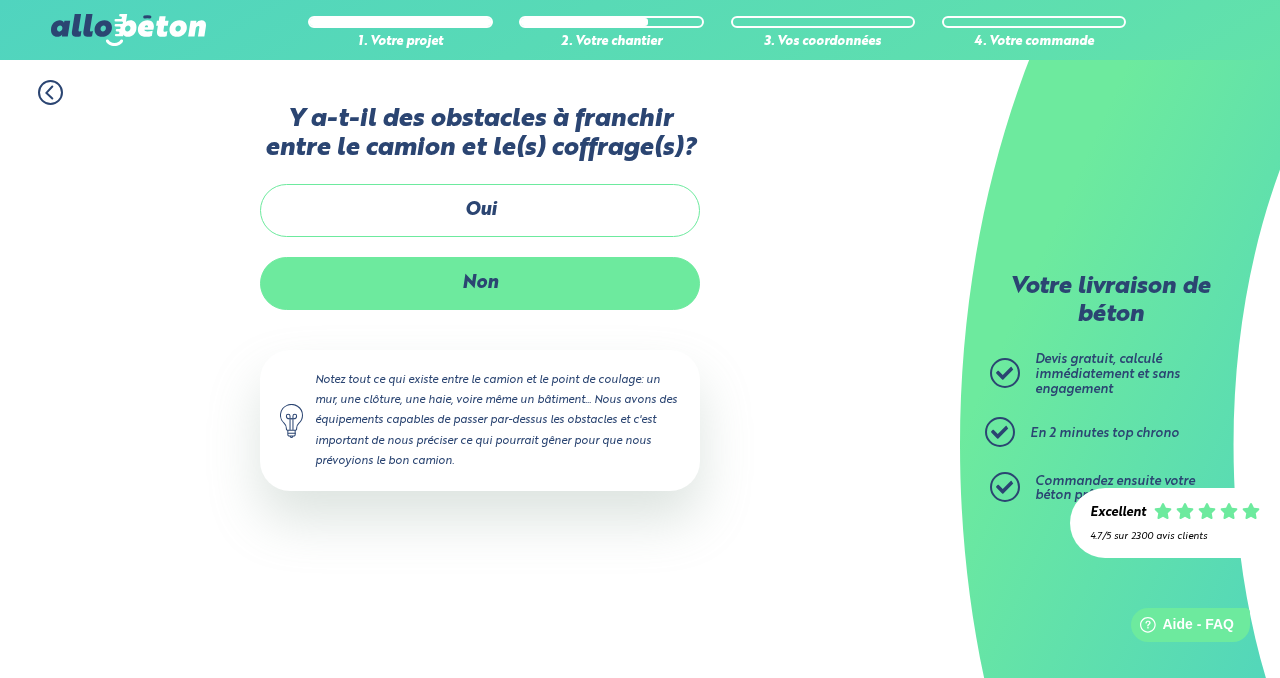 click on "Non" at bounding box center (480, 283) 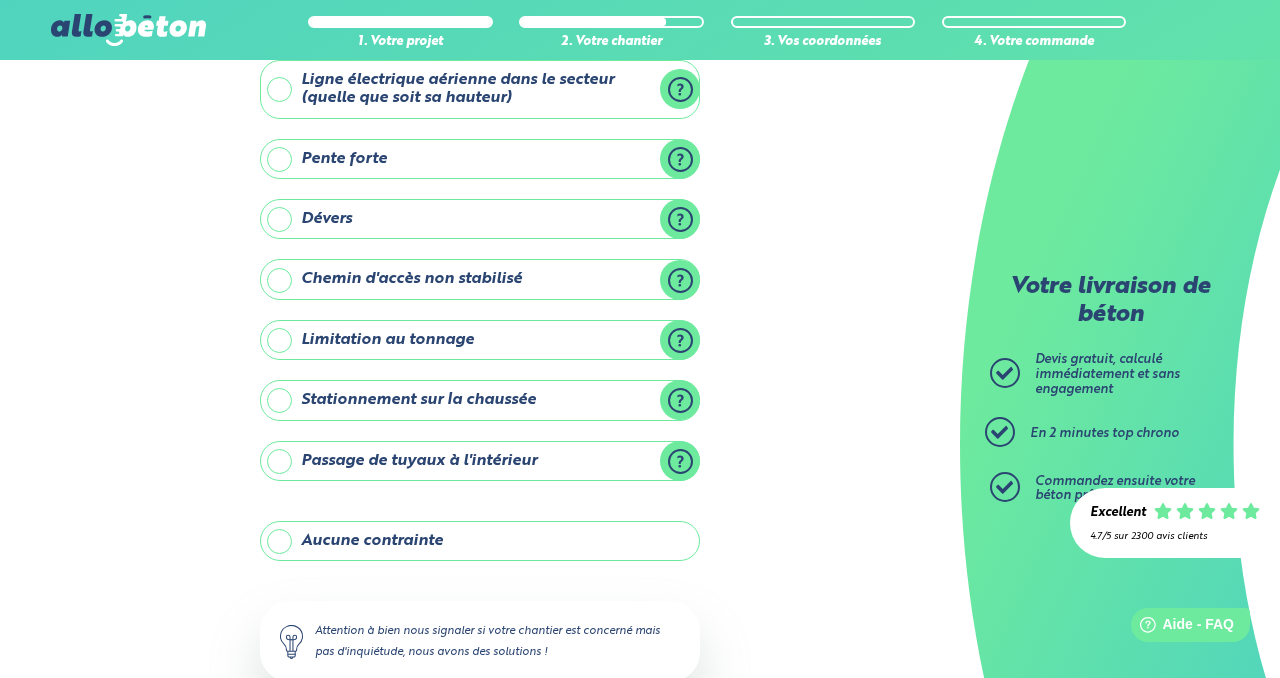 scroll, scrollTop: 123, scrollLeft: 0, axis: vertical 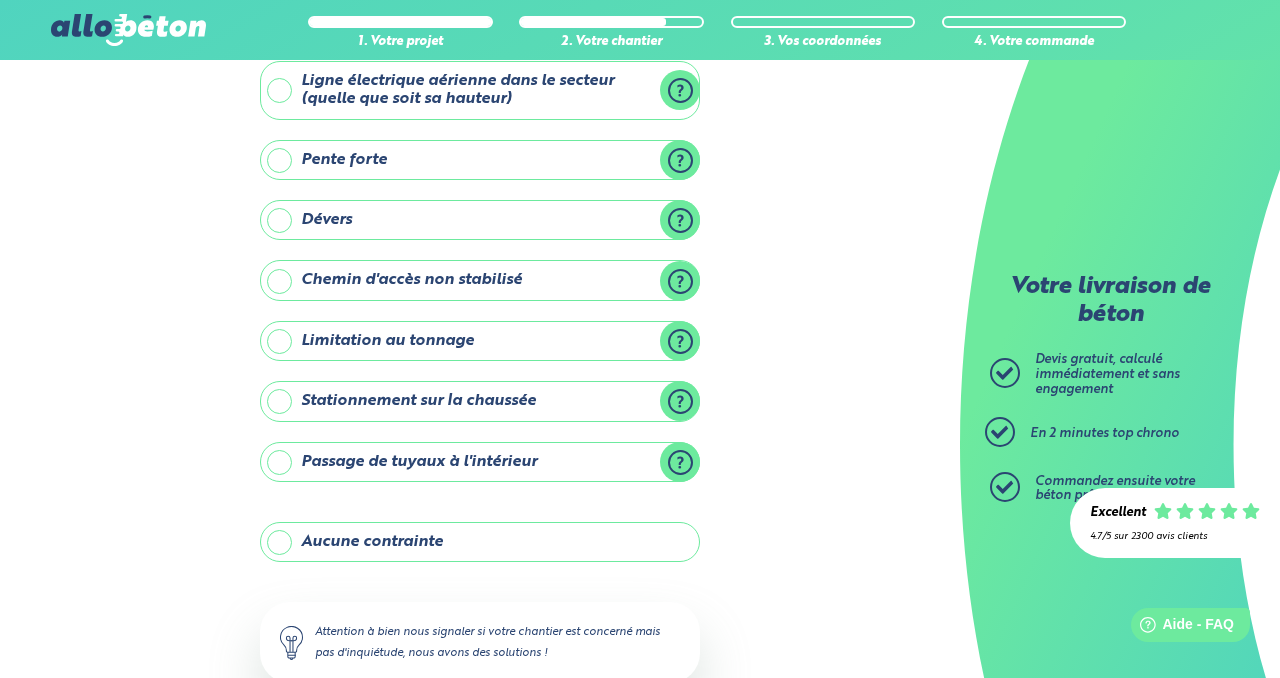 click on "Chemin d'accès non stabilisé" at bounding box center (480, 280) 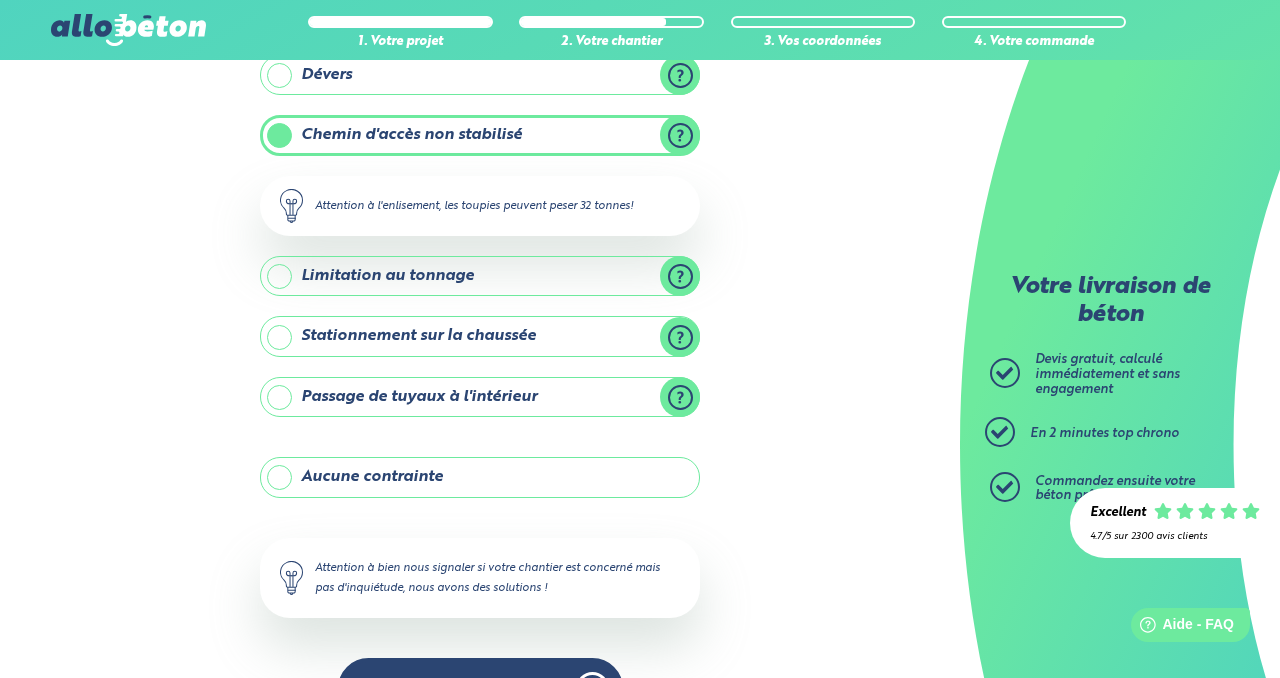 scroll, scrollTop: 266, scrollLeft: 0, axis: vertical 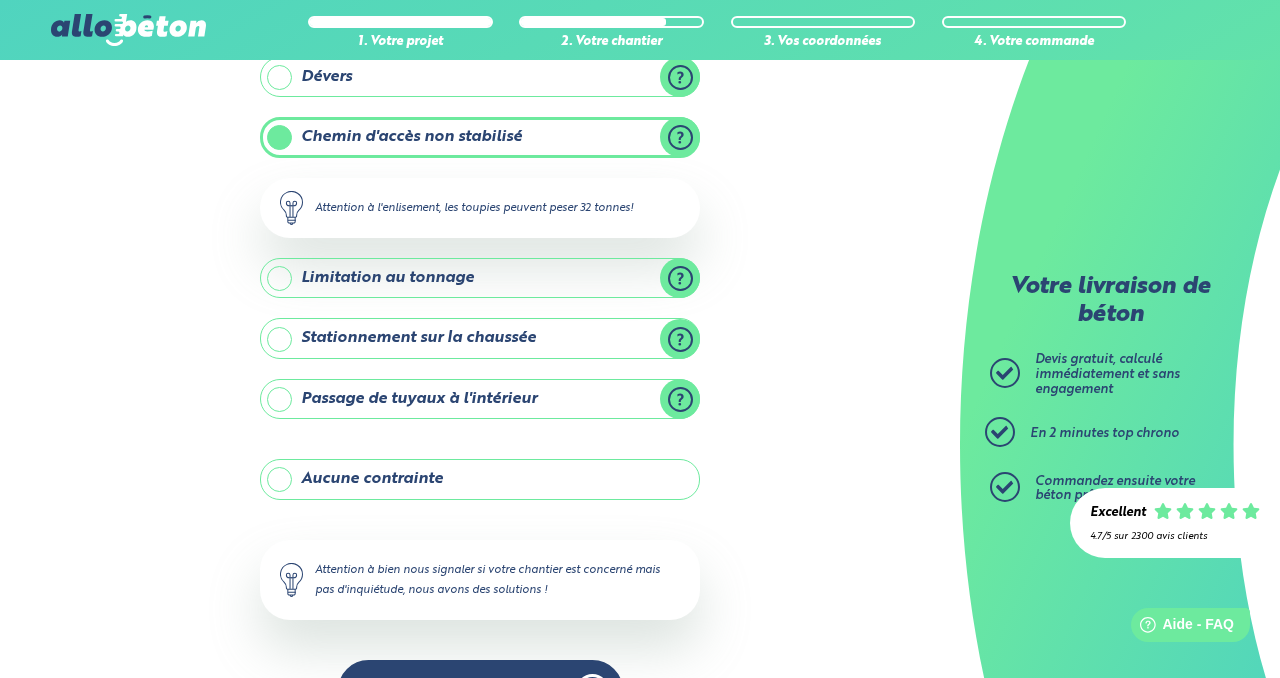 click on "Limitation au tonnage" at bounding box center [480, 278] 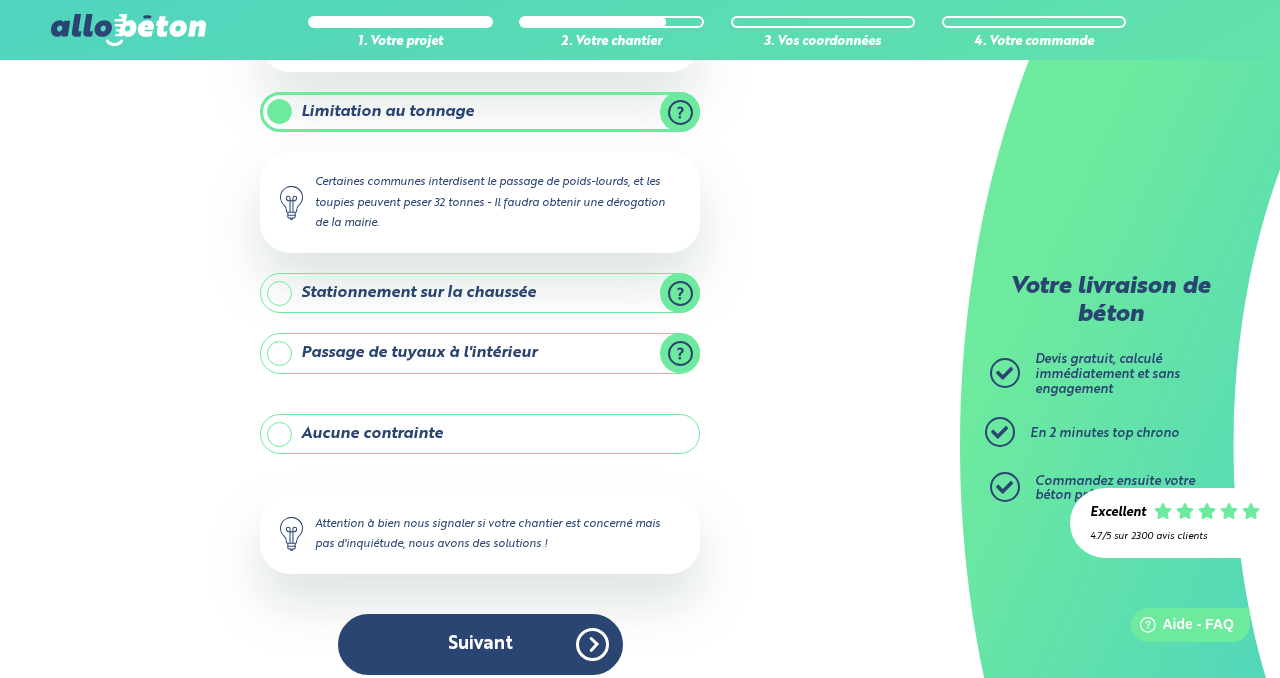 scroll, scrollTop: 449, scrollLeft: 0, axis: vertical 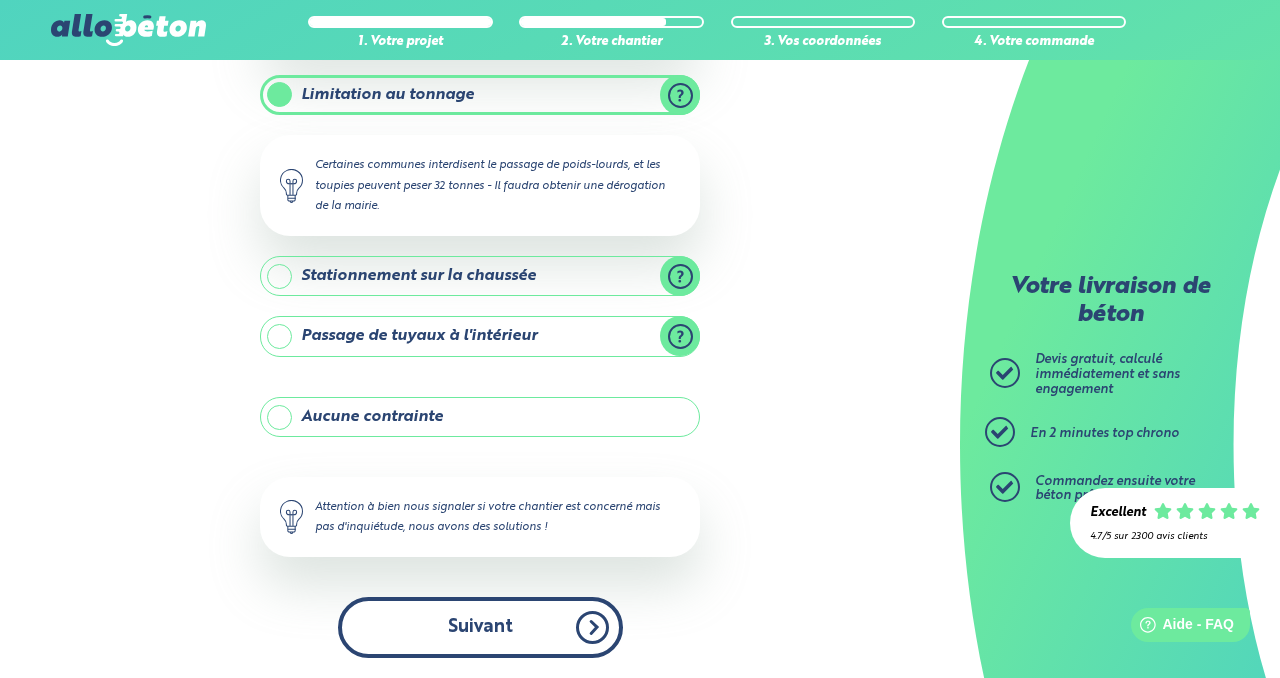 click on "Suivant" at bounding box center [480, 627] 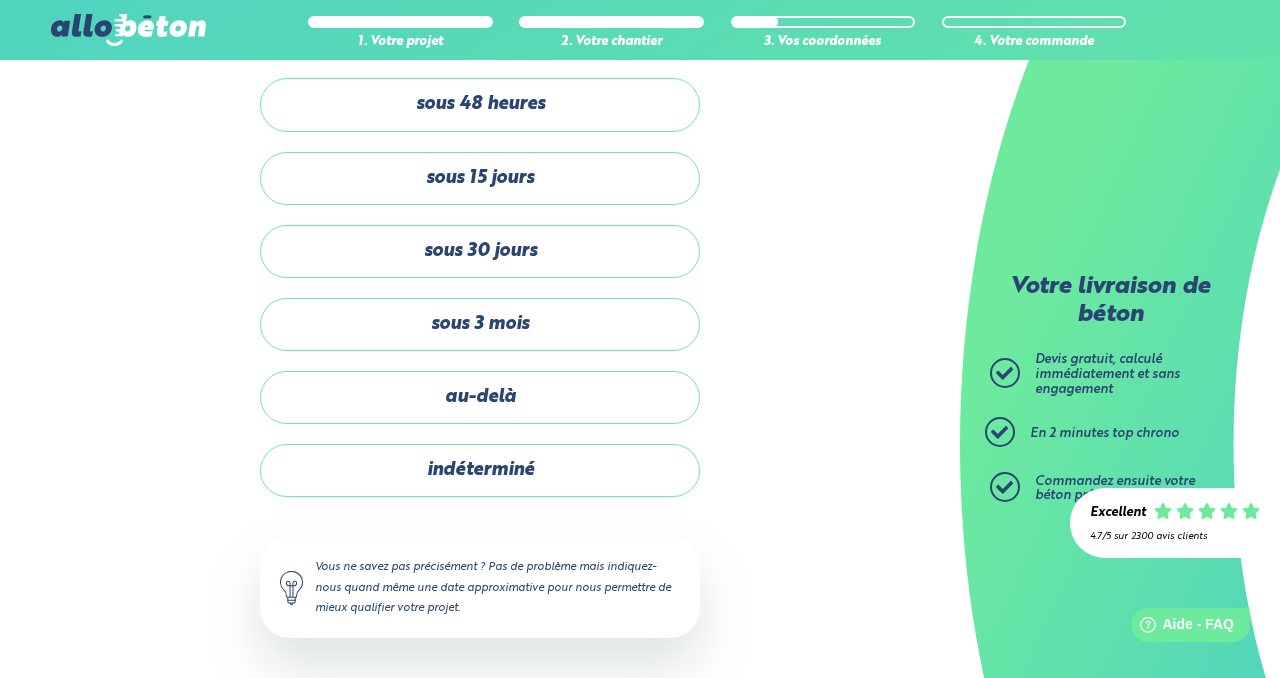 scroll, scrollTop: 76, scrollLeft: 0, axis: vertical 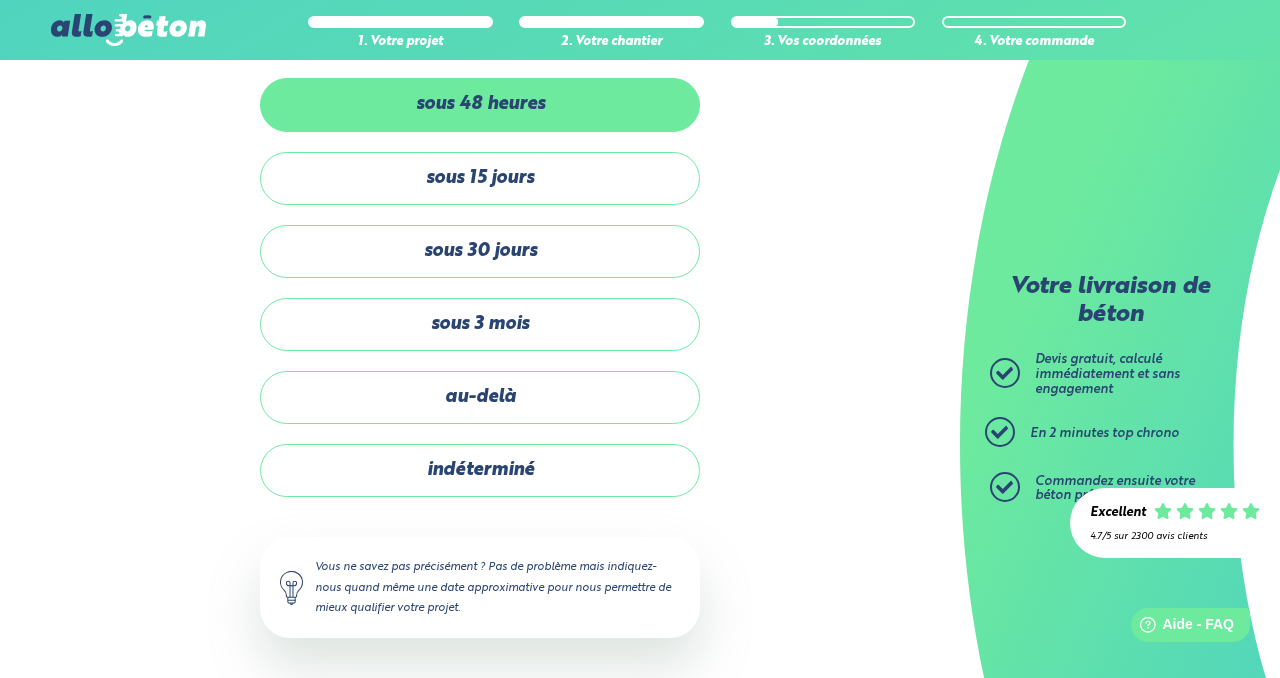 click on "sous 48 heures" at bounding box center [480, 104] 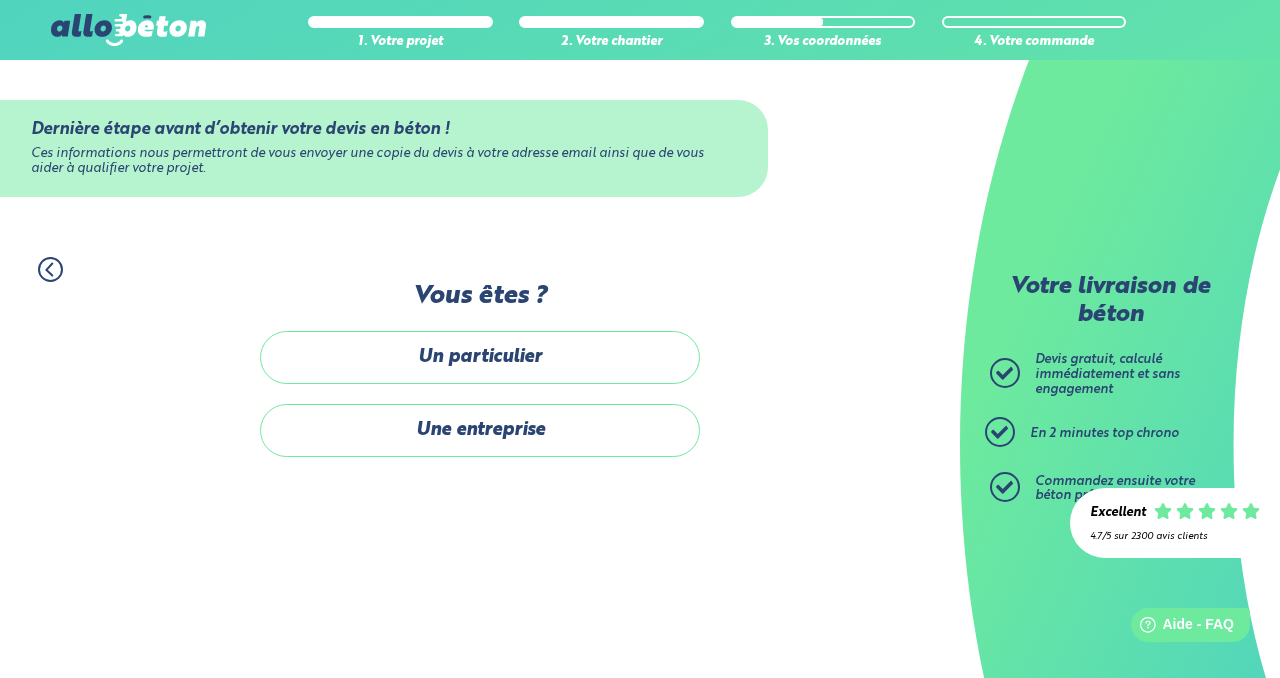 scroll, scrollTop: 0, scrollLeft: 0, axis: both 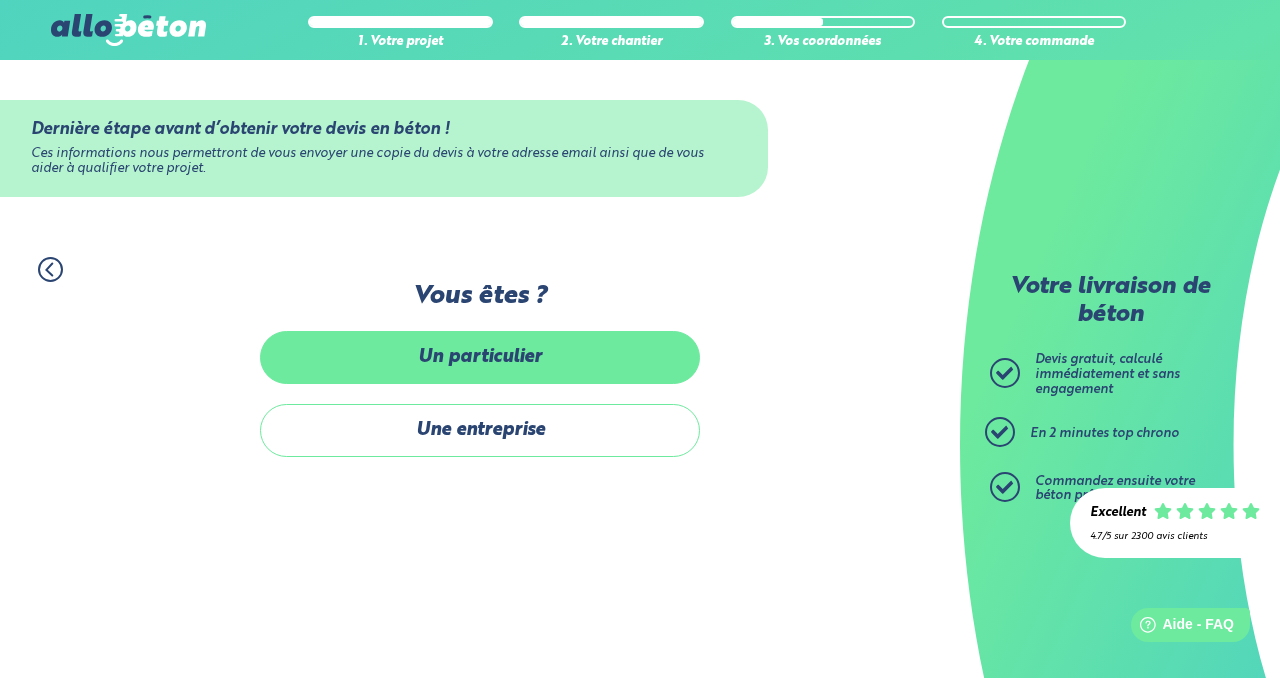 click on "Un particulier" at bounding box center (480, 357) 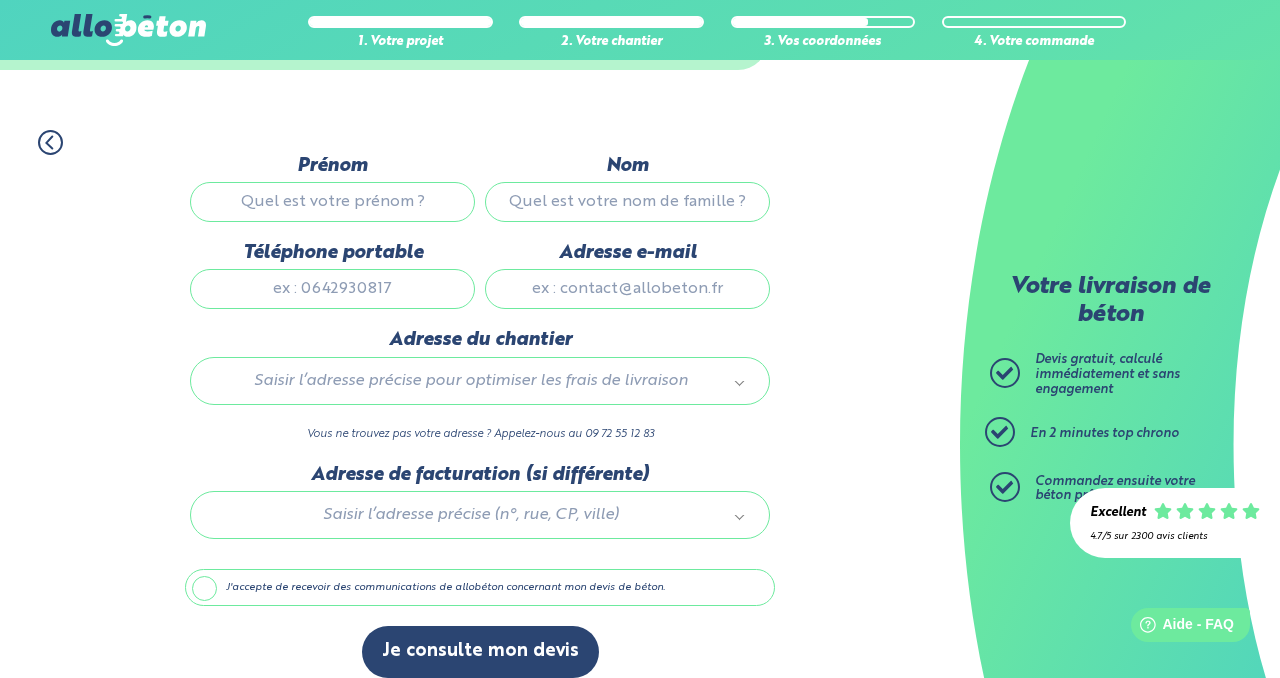 scroll, scrollTop: 146, scrollLeft: 0, axis: vertical 